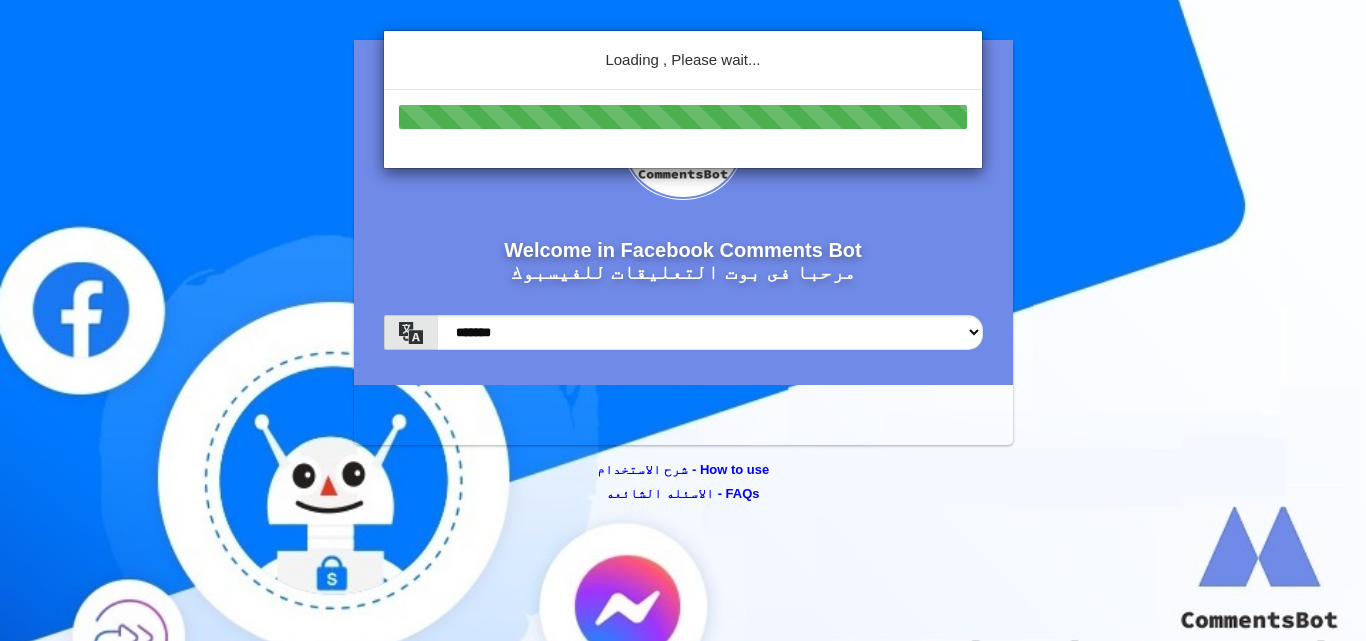 scroll, scrollTop: 0, scrollLeft: 0, axis: both 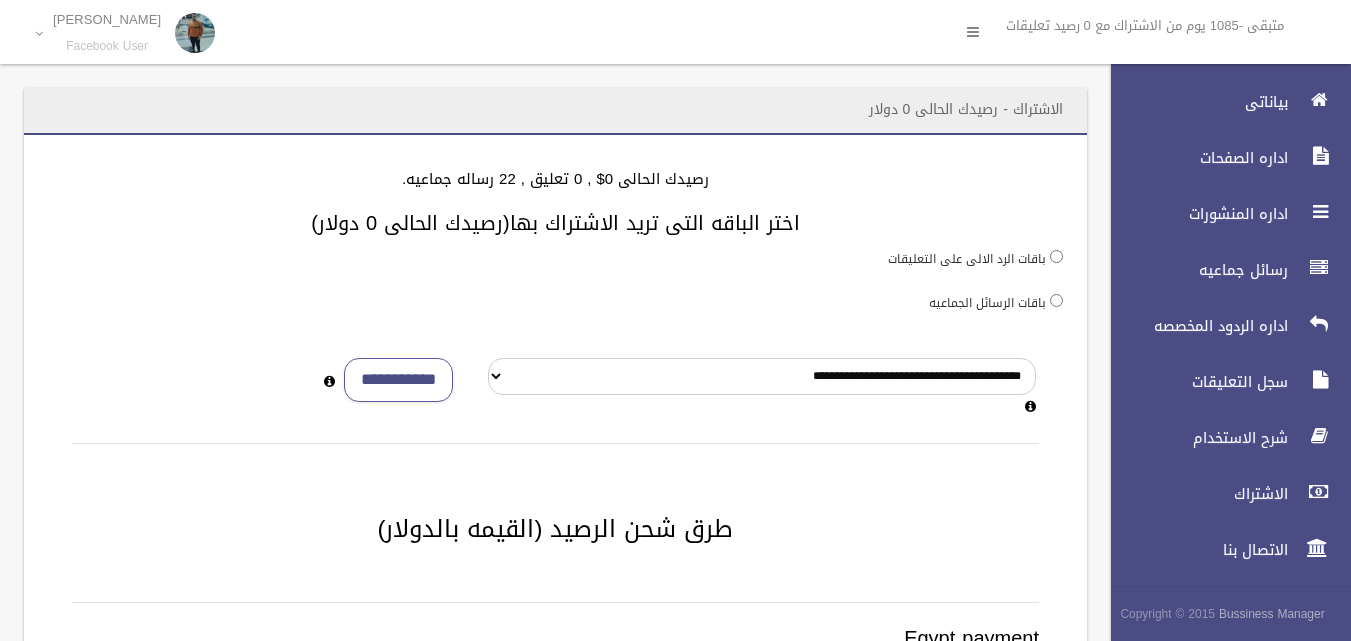 drag, startPoint x: 849, startPoint y: 211, endPoint x: 301, endPoint y: 233, distance: 548.4414 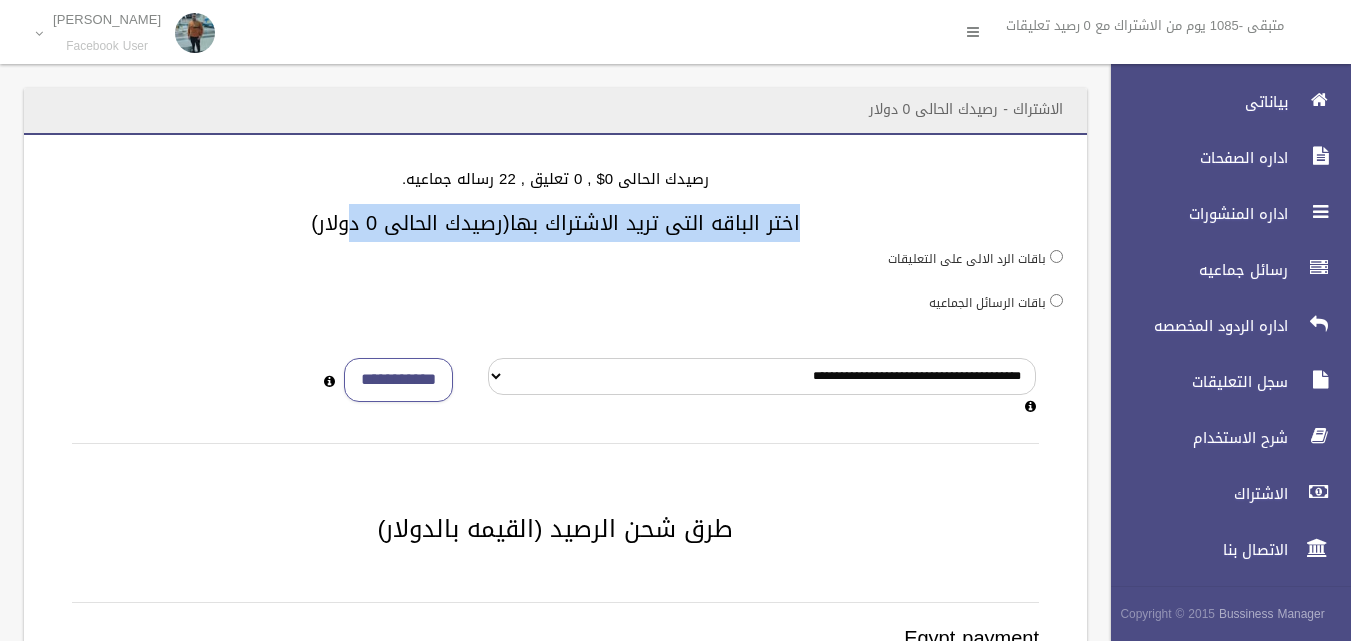 drag, startPoint x: 815, startPoint y: 209, endPoint x: 367, endPoint y: 214, distance: 448.0279 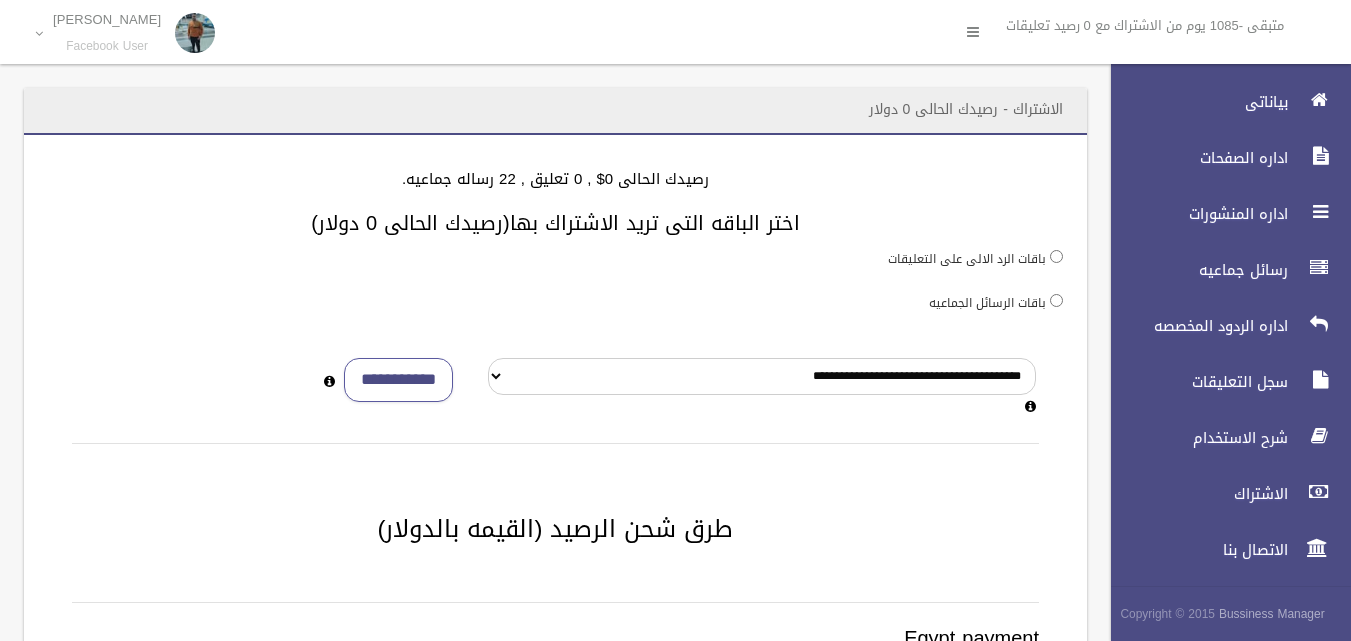 drag, startPoint x: 268, startPoint y: 202, endPoint x: 881, endPoint y: 233, distance: 613.7833 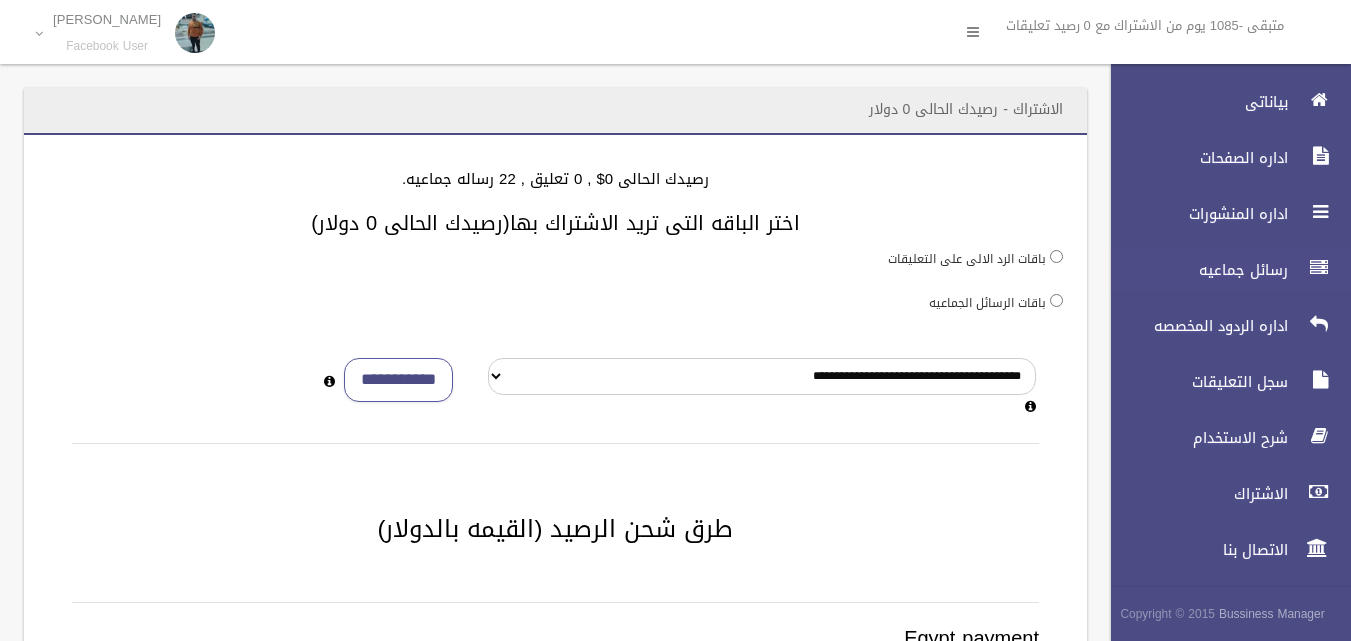 click on "رسائل جماعيه" at bounding box center [1222, 270] 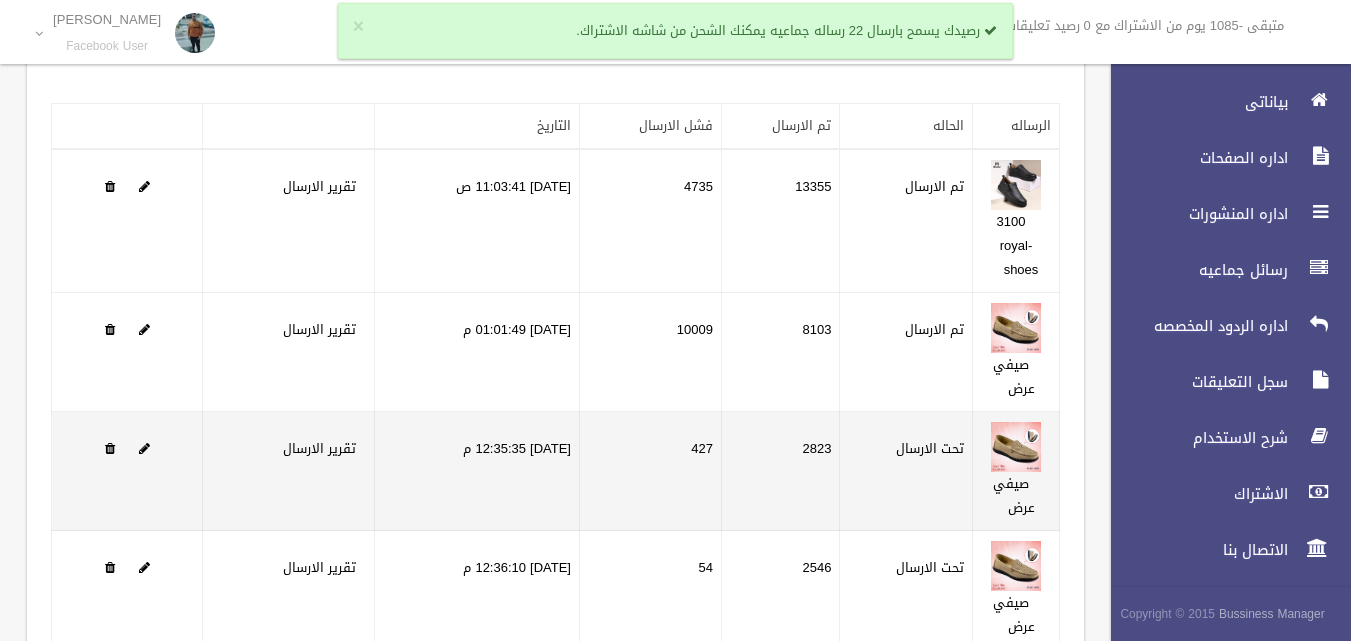 scroll, scrollTop: 0, scrollLeft: 0, axis: both 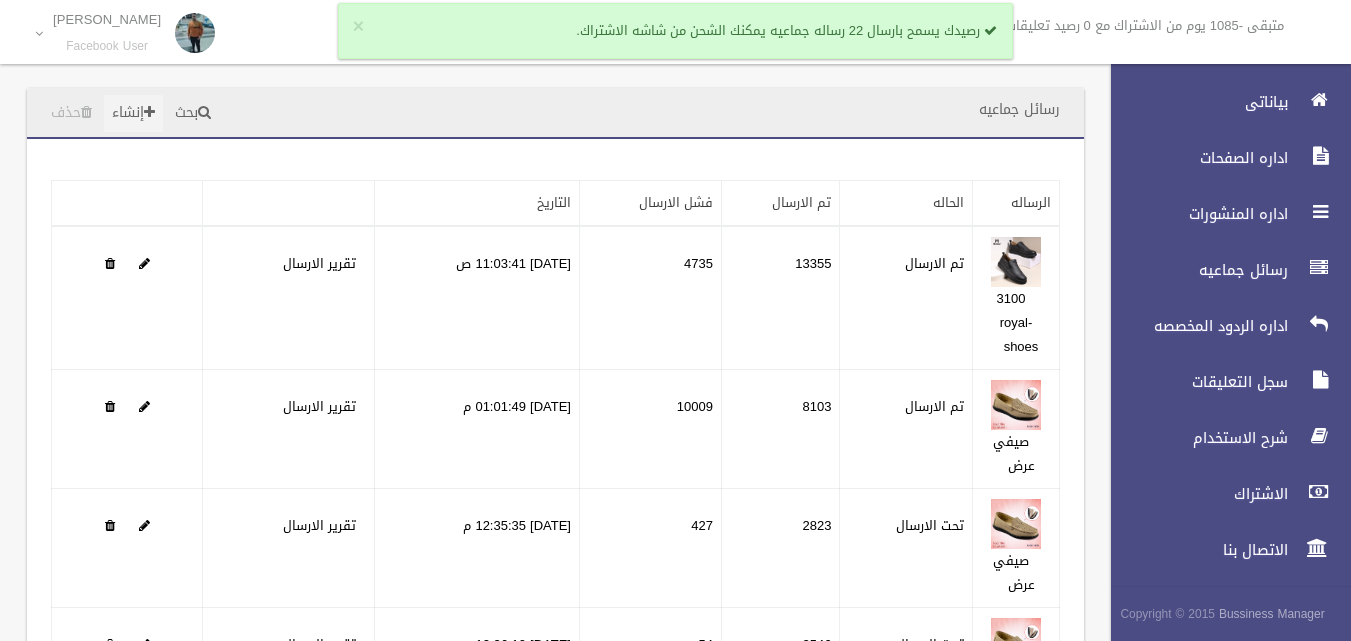 click on "إنشاء" at bounding box center [133, 113] 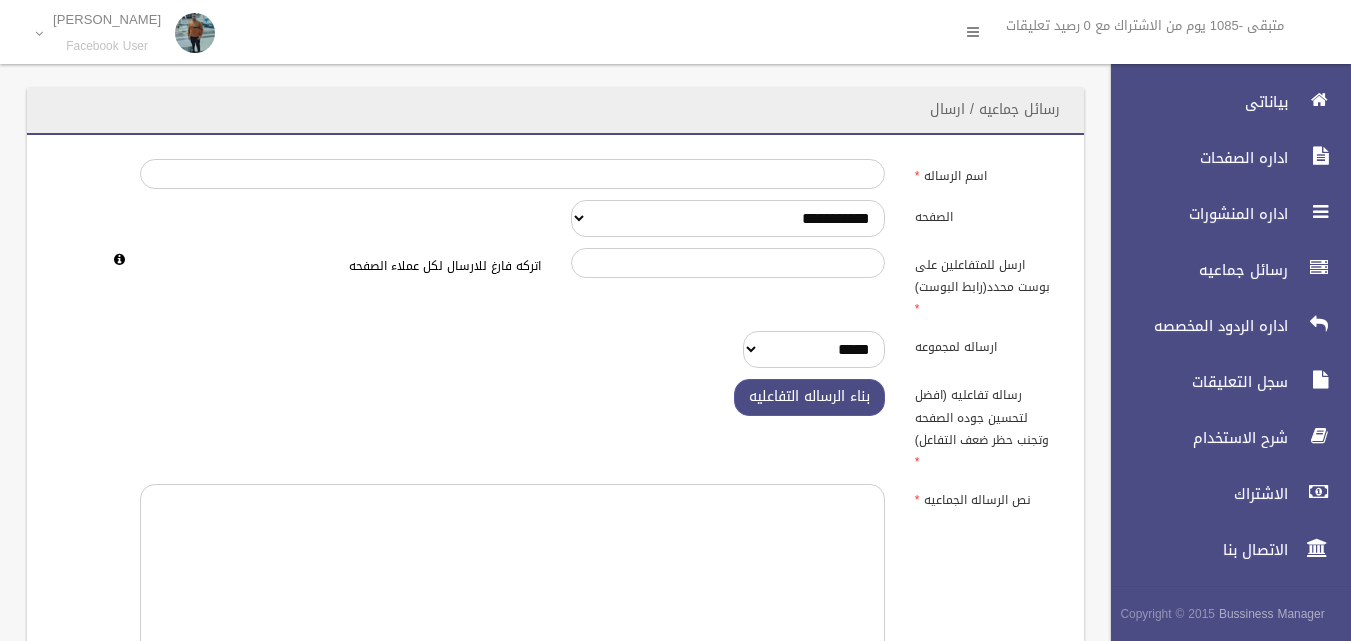 scroll, scrollTop: 0, scrollLeft: 0, axis: both 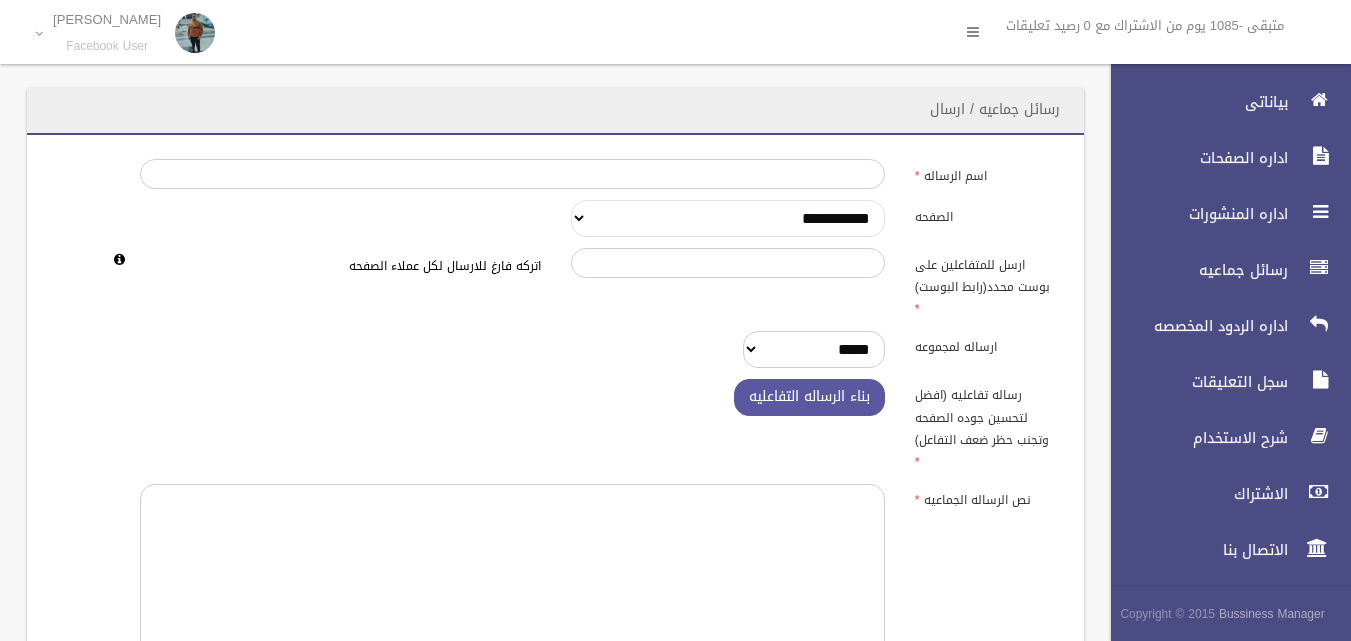 drag, startPoint x: 793, startPoint y: 223, endPoint x: 782, endPoint y: 233, distance: 14.866069 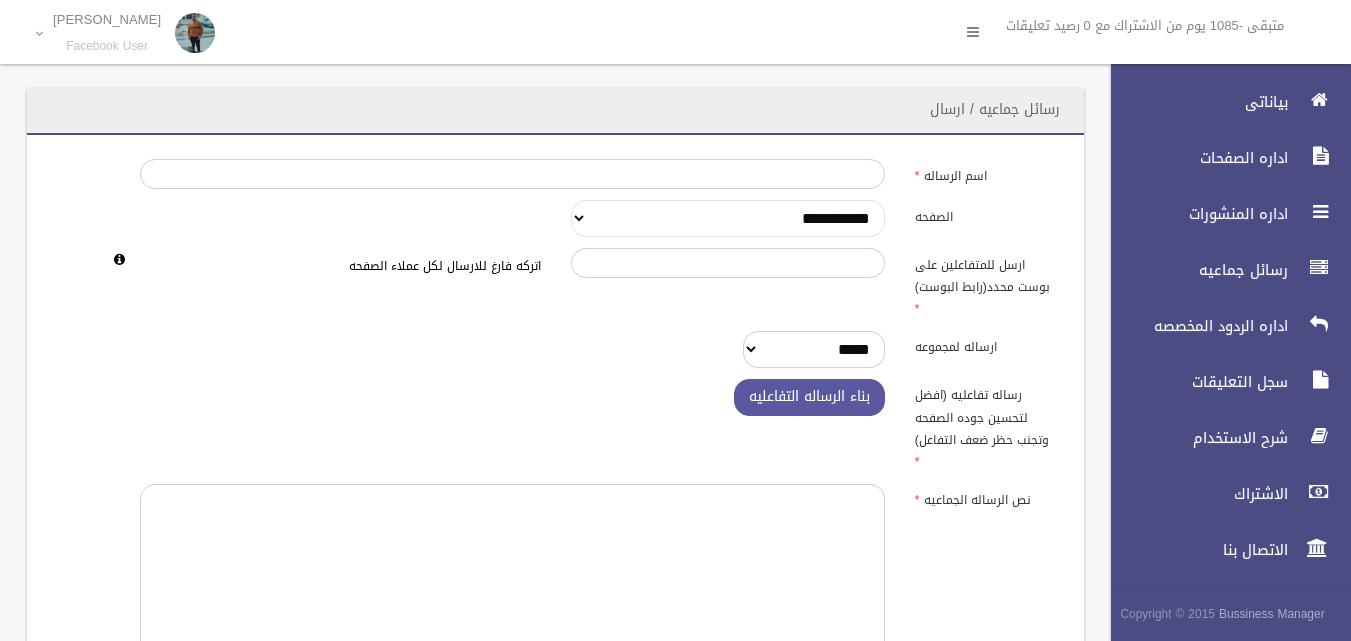 select on "******" 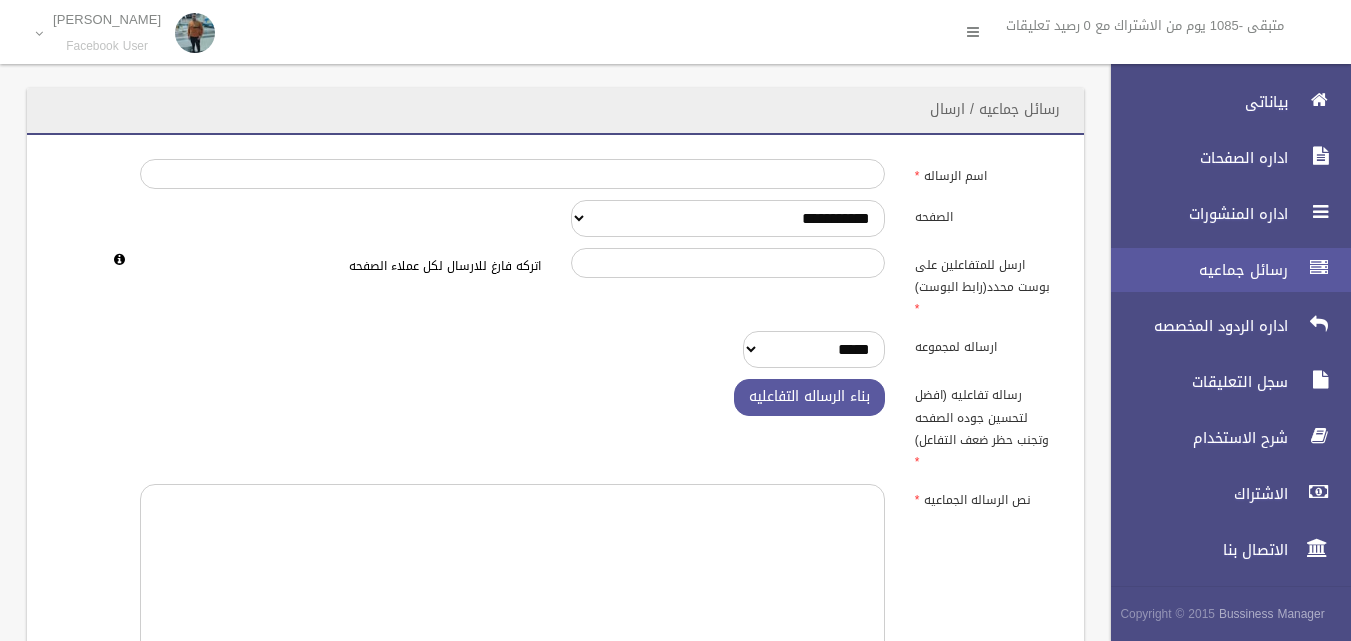 click on "رسائل جماعيه" at bounding box center (1194, 270) 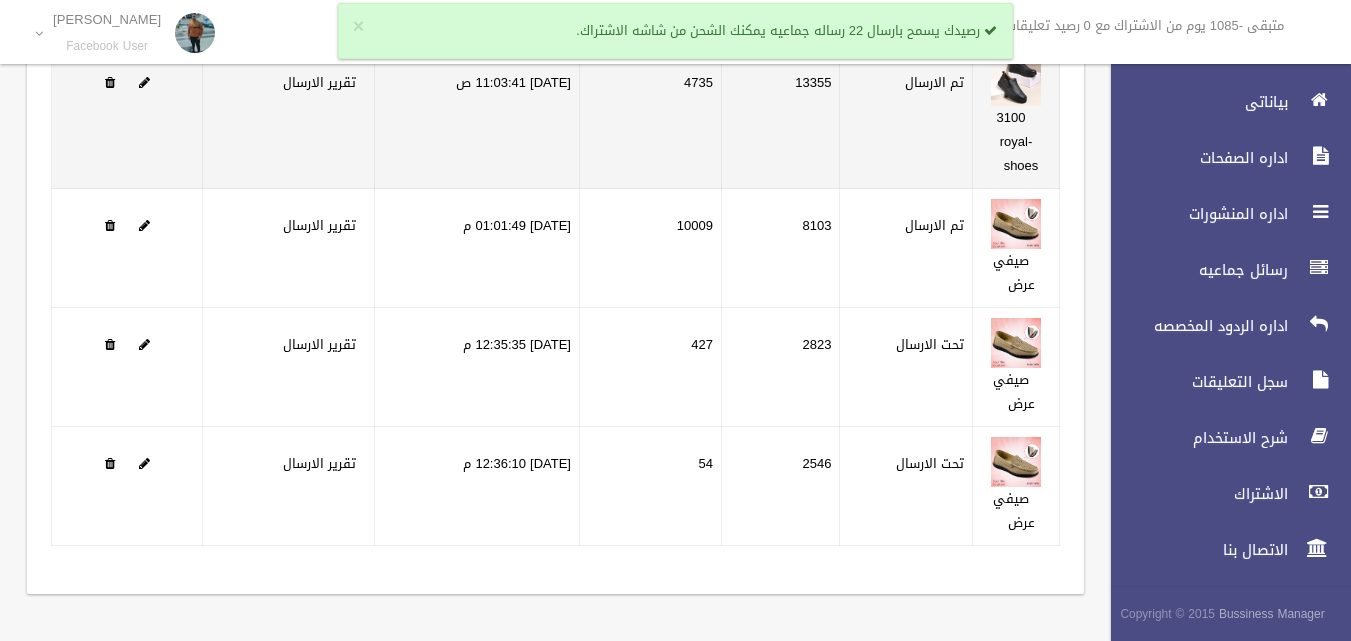 scroll, scrollTop: 182, scrollLeft: 0, axis: vertical 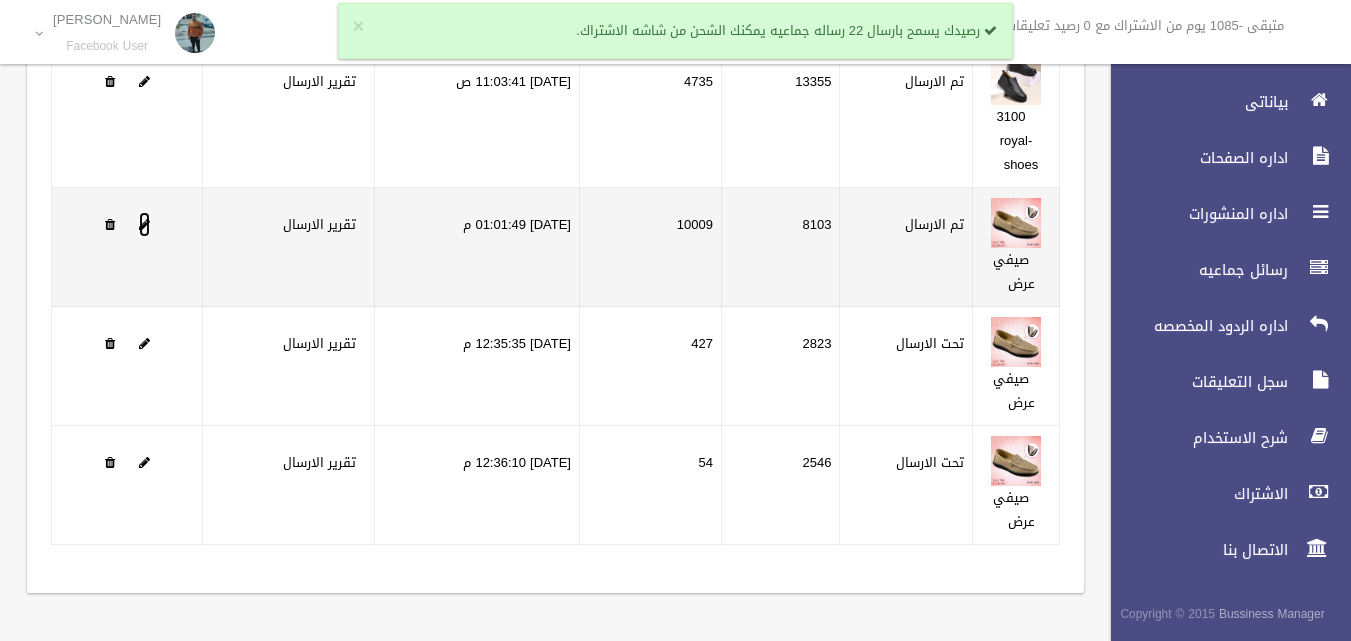 click at bounding box center [144, 224] 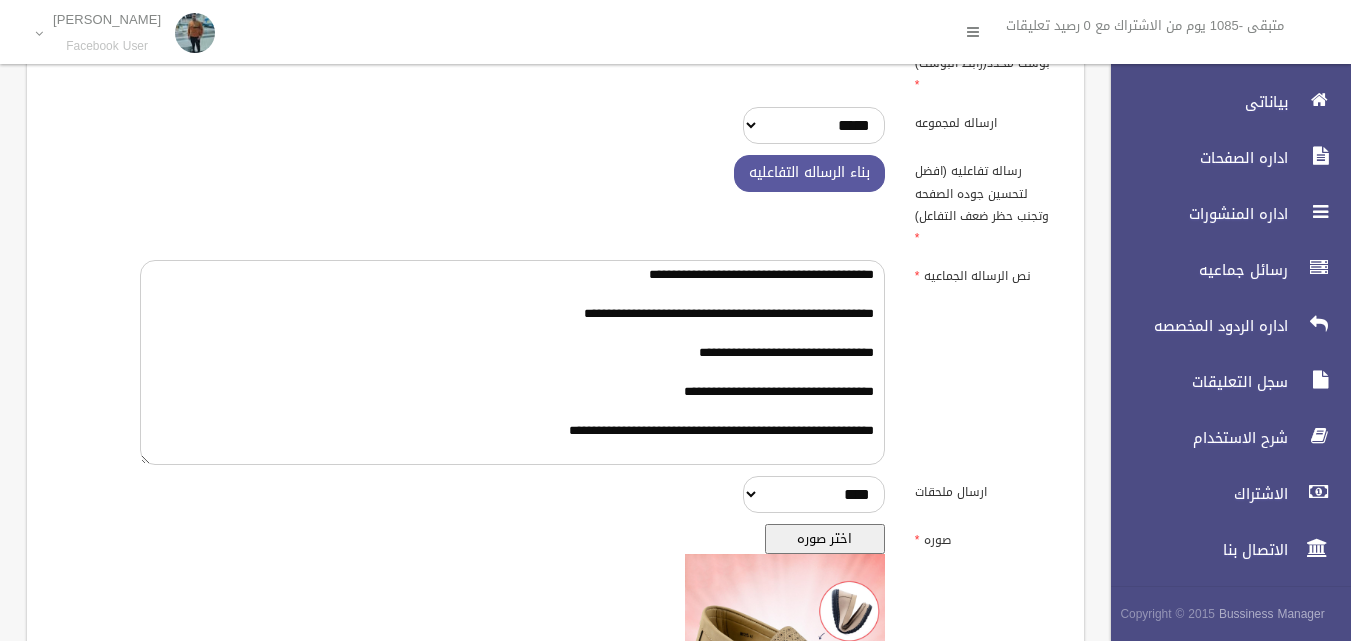 scroll, scrollTop: 300, scrollLeft: 0, axis: vertical 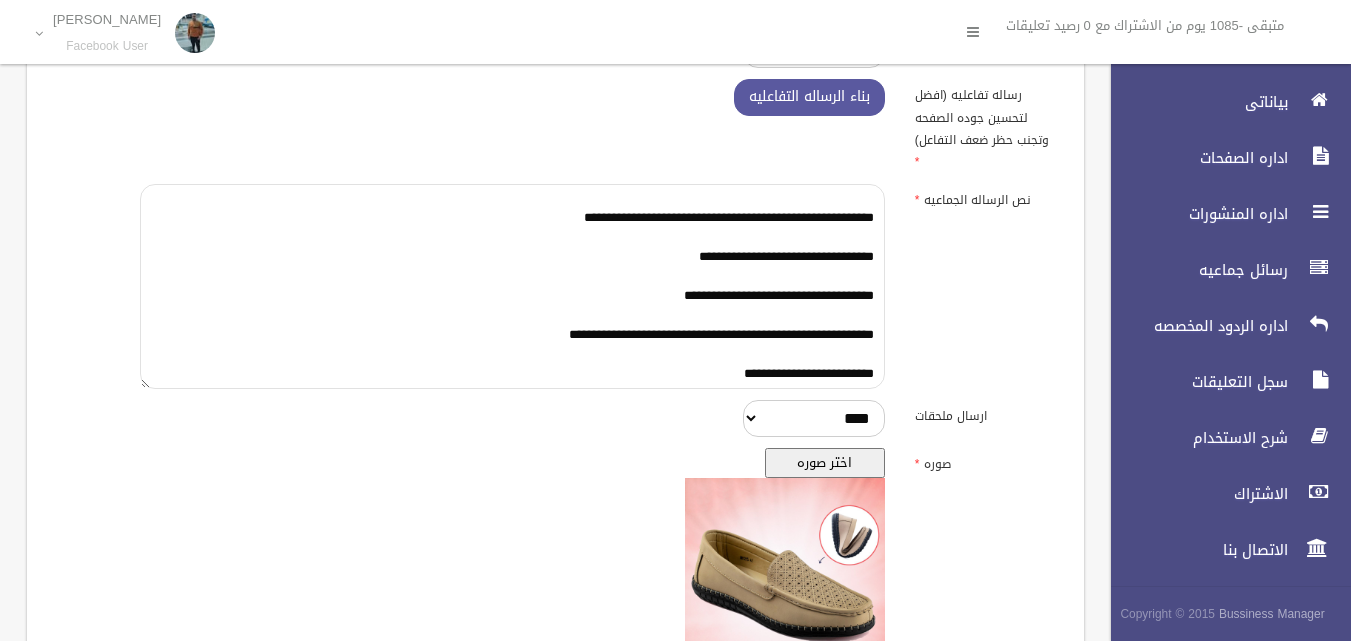 drag, startPoint x: 848, startPoint y: 191, endPoint x: 480, endPoint y: 352, distance: 401.67773 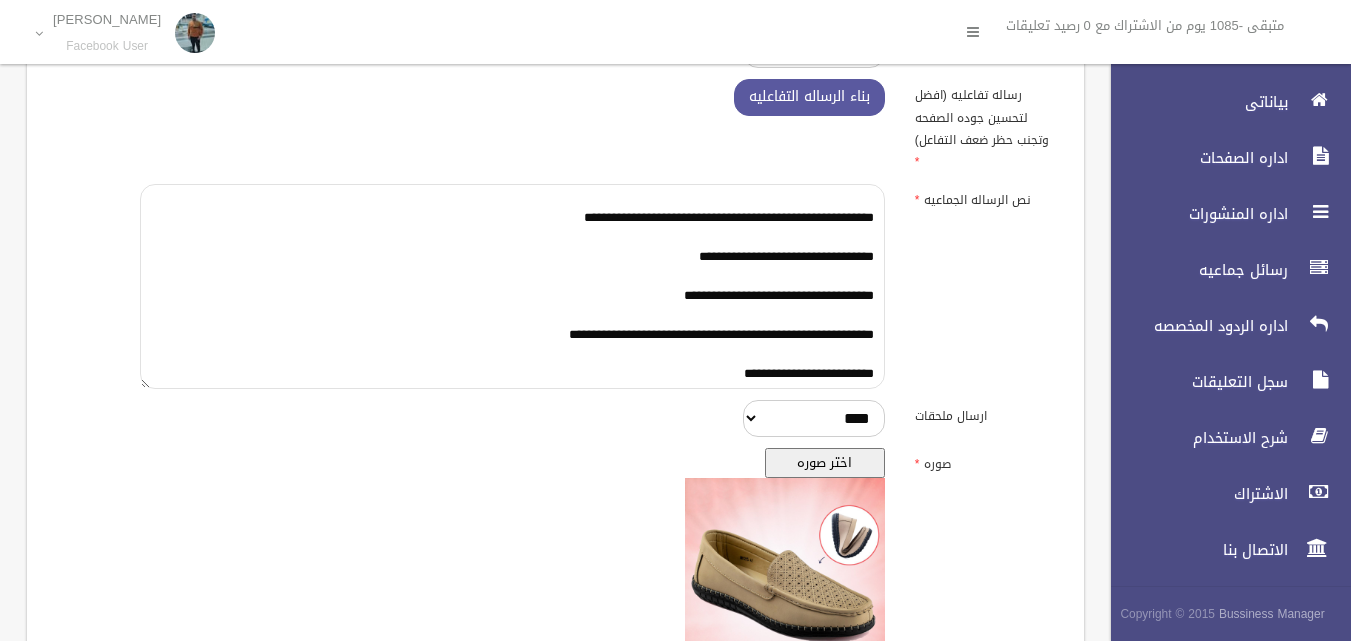 scroll, scrollTop: 19, scrollLeft: 0, axis: vertical 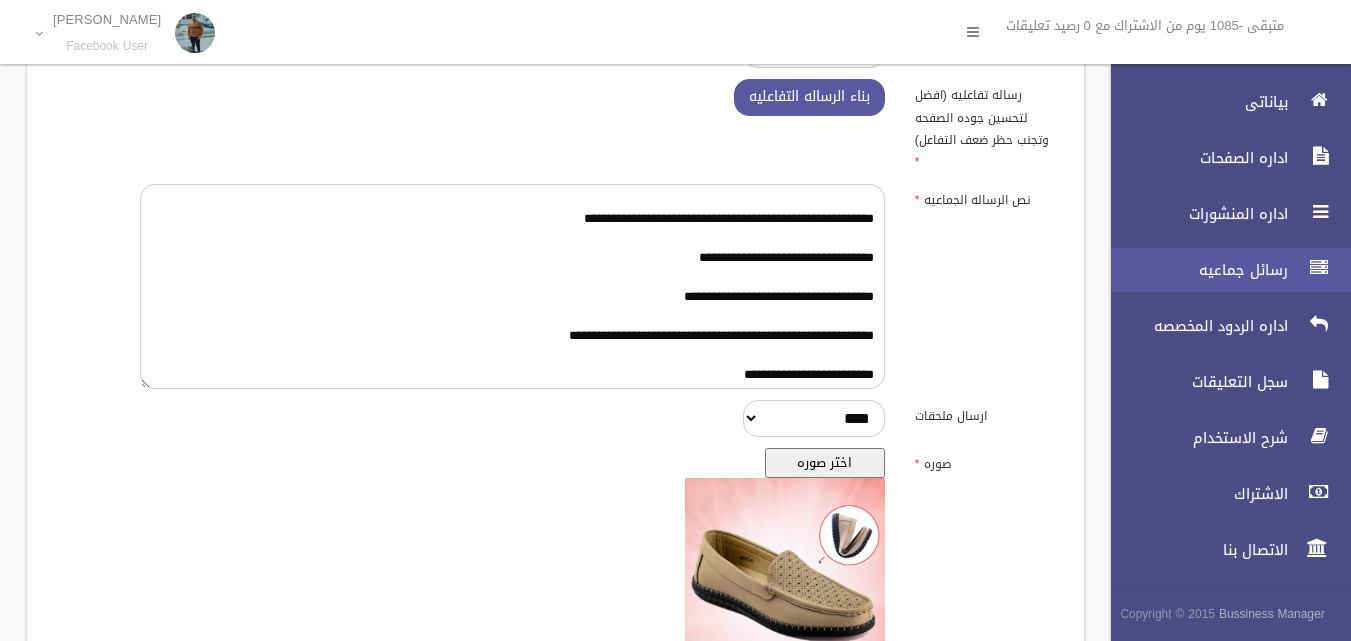 click on "رسائل جماعيه" at bounding box center (1194, 270) 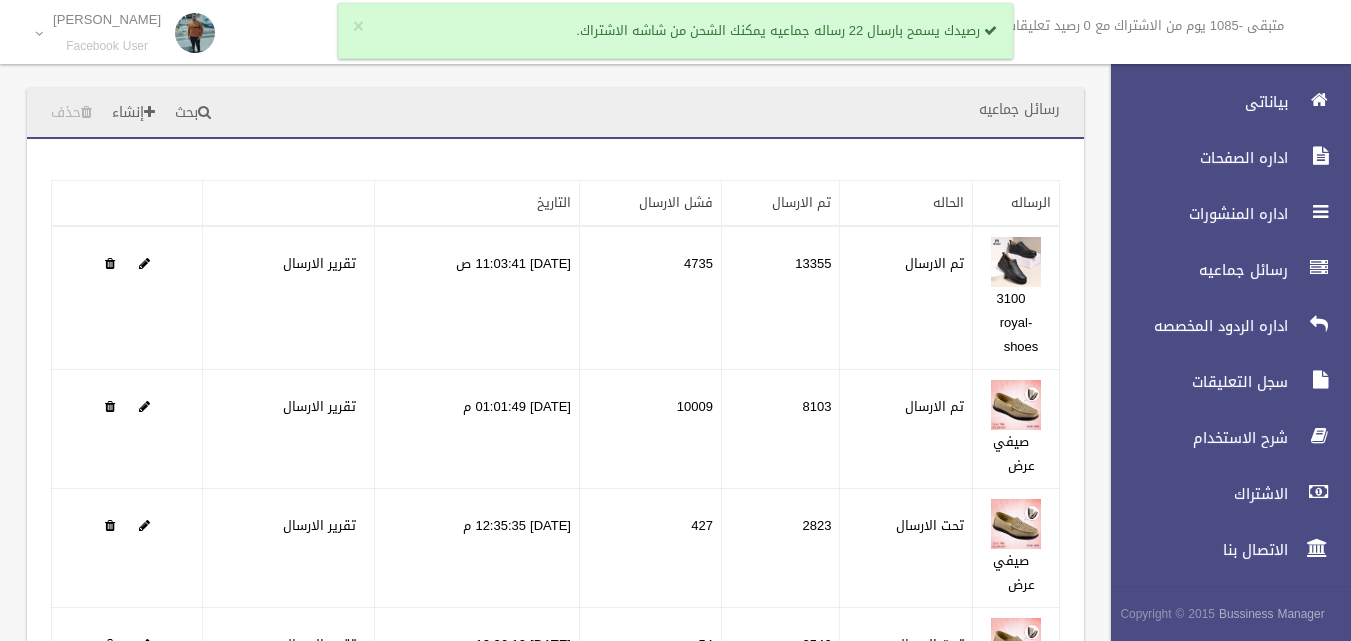 scroll, scrollTop: 0, scrollLeft: 0, axis: both 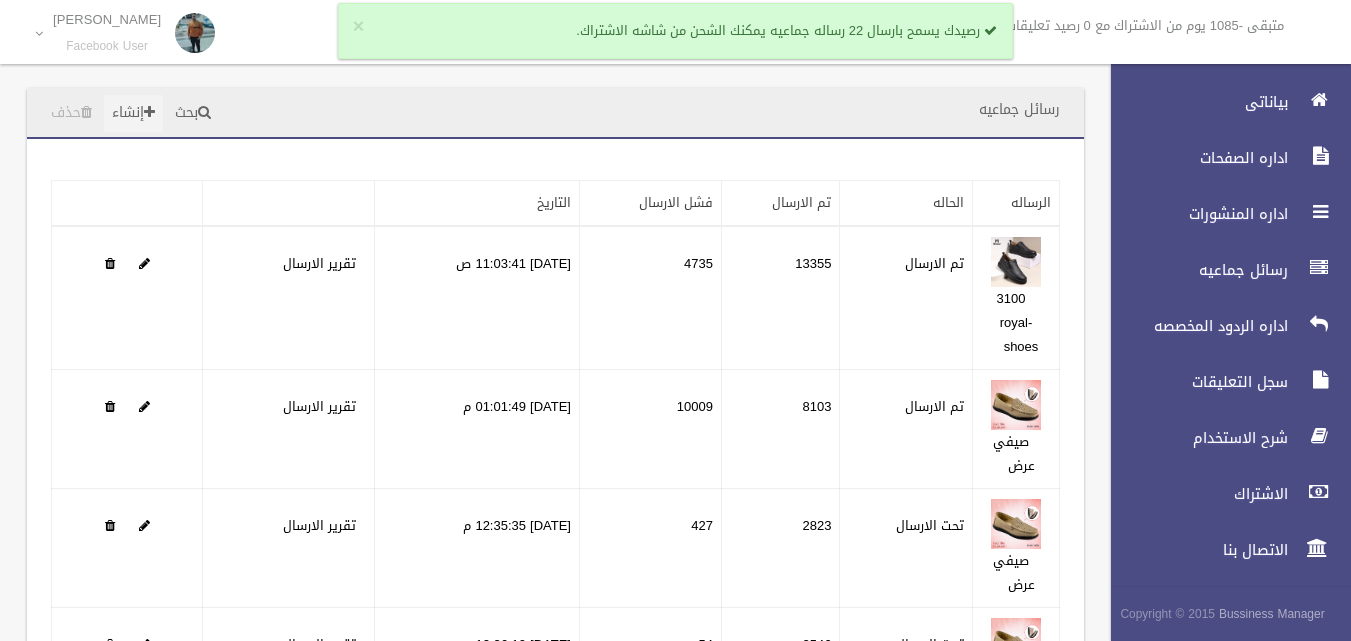 click on "إنشاء" at bounding box center (133, 113) 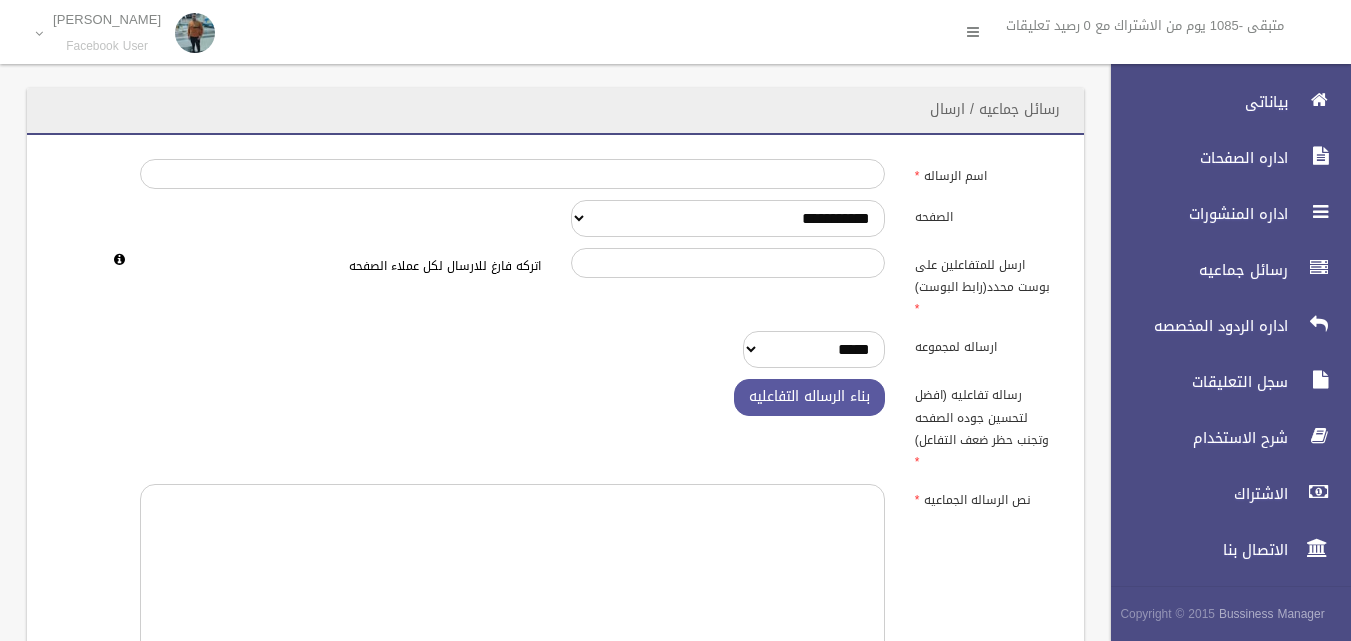 scroll, scrollTop: 0, scrollLeft: 0, axis: both 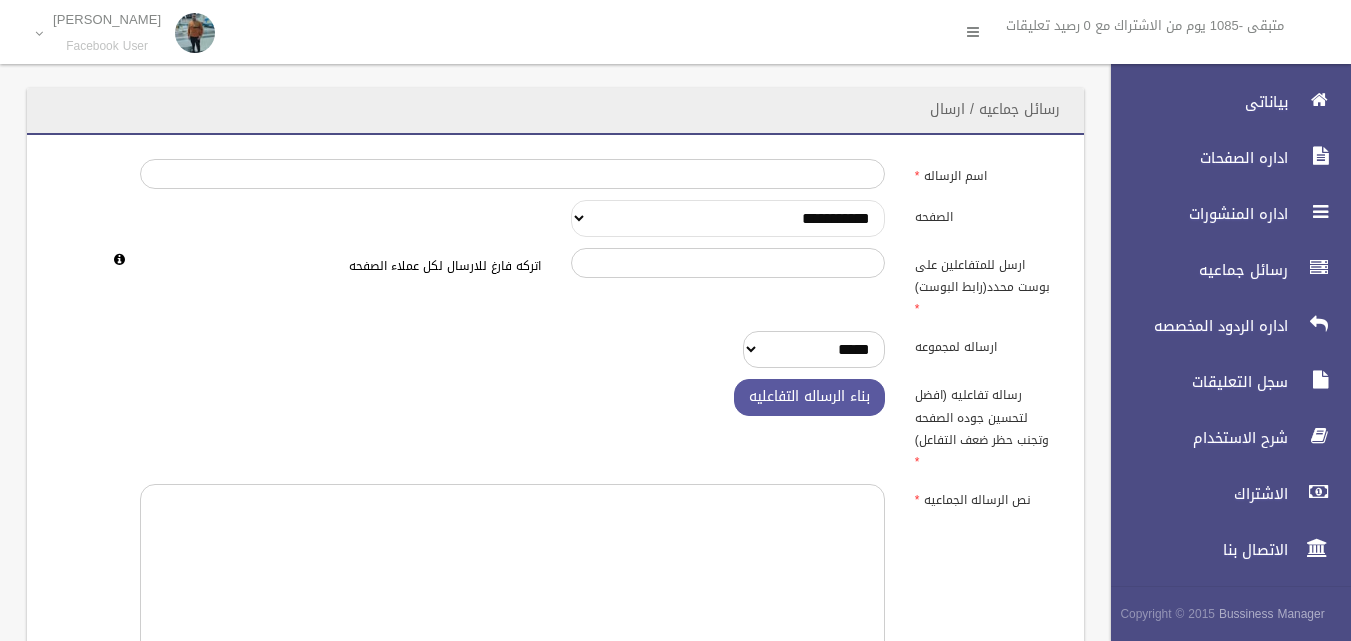 click on "**********" at bounding box center [728, 218] 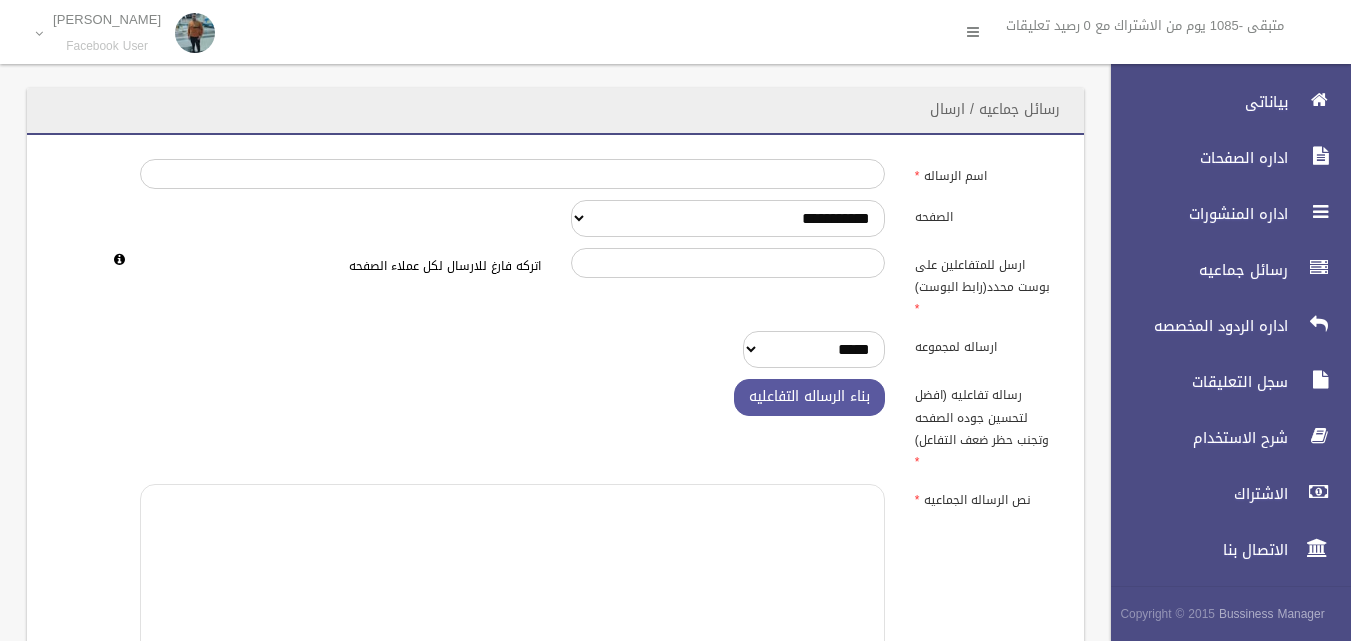 click at bounding box center [512, 586] 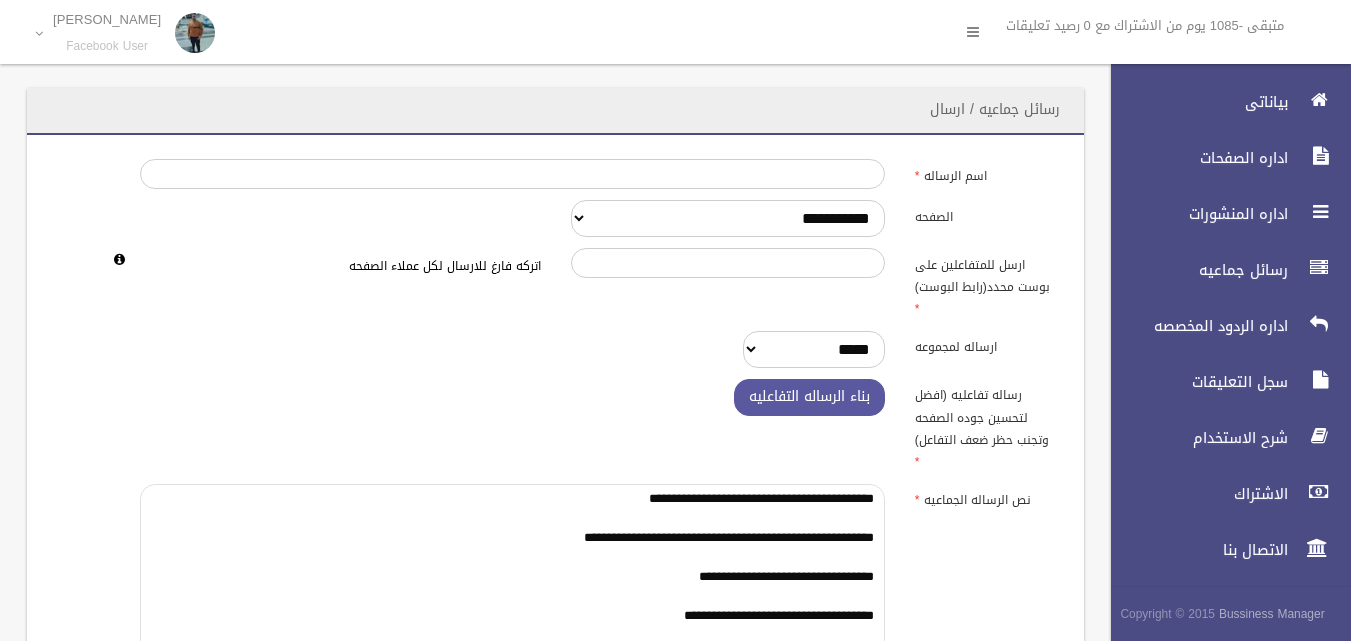 scroll, scrollTop: 18, scrollLeft: 0, axis: vertical 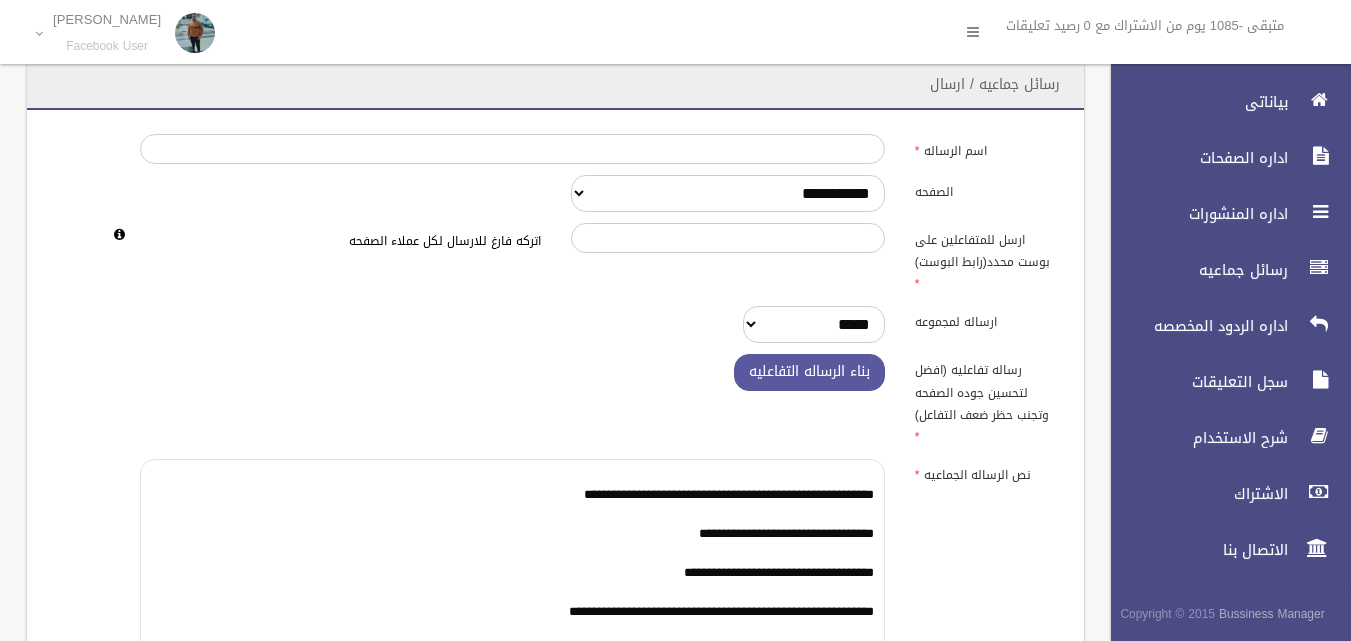 type on "**********" 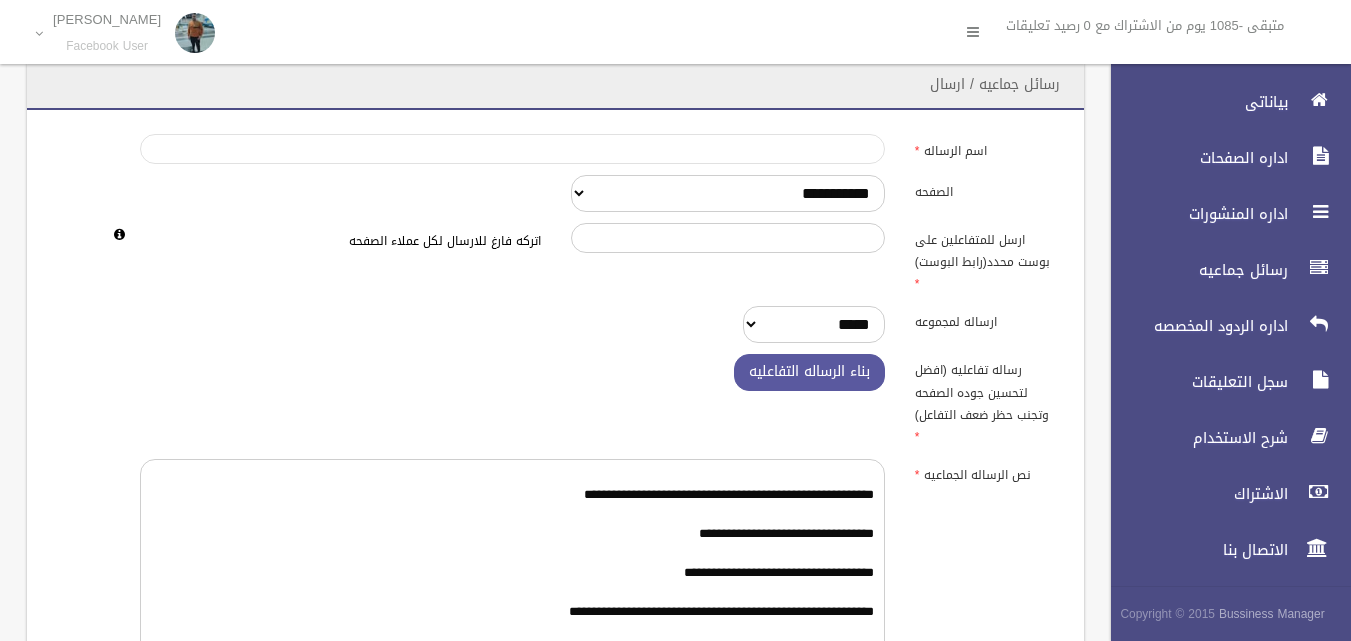 click on "اسم الرساله" at bounding box center (512, 149) 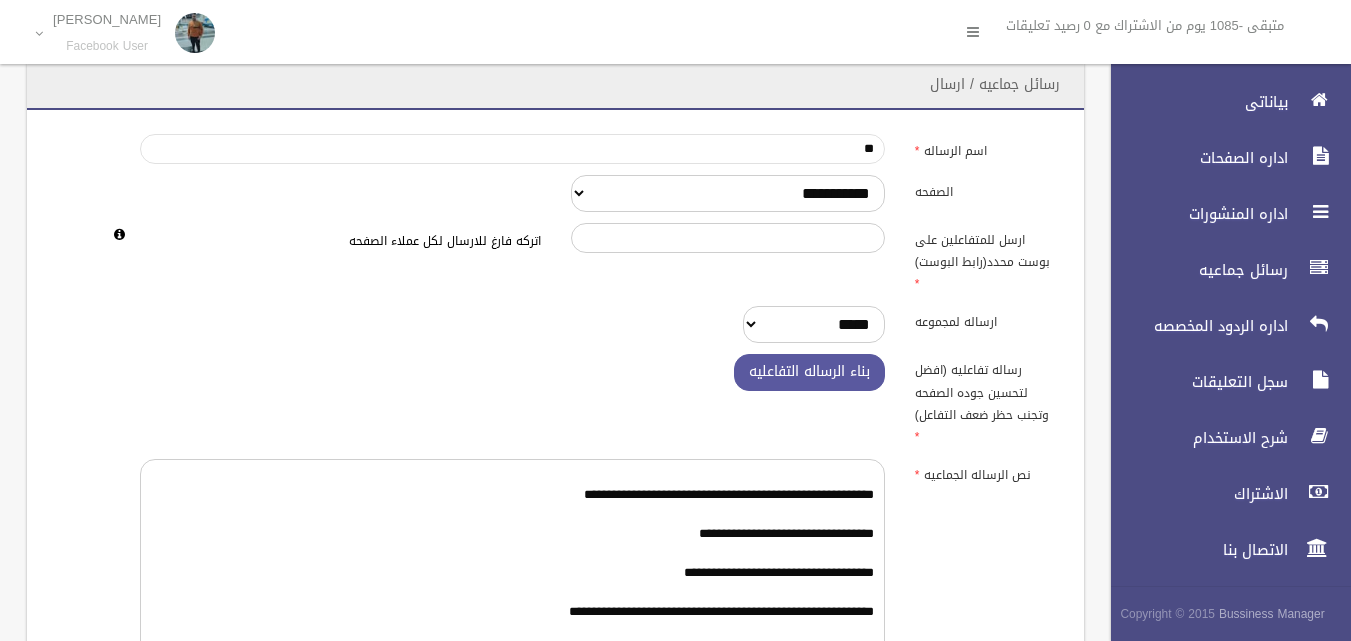 type on "*" 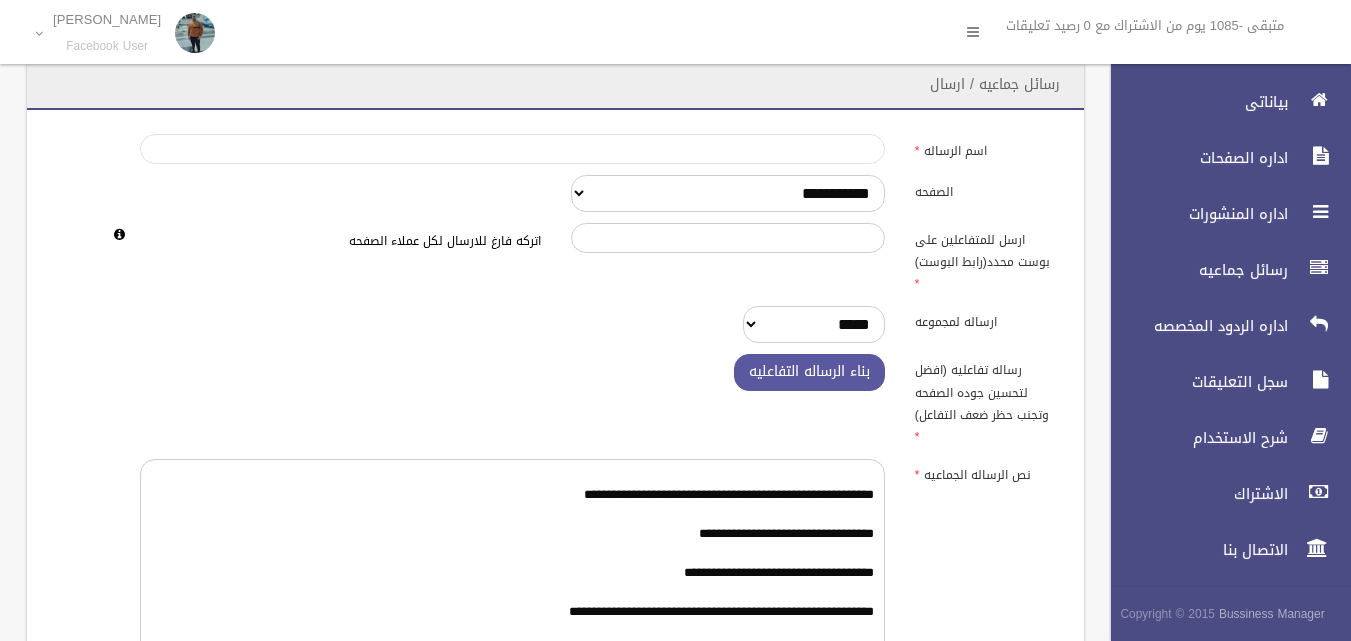 type on "*" 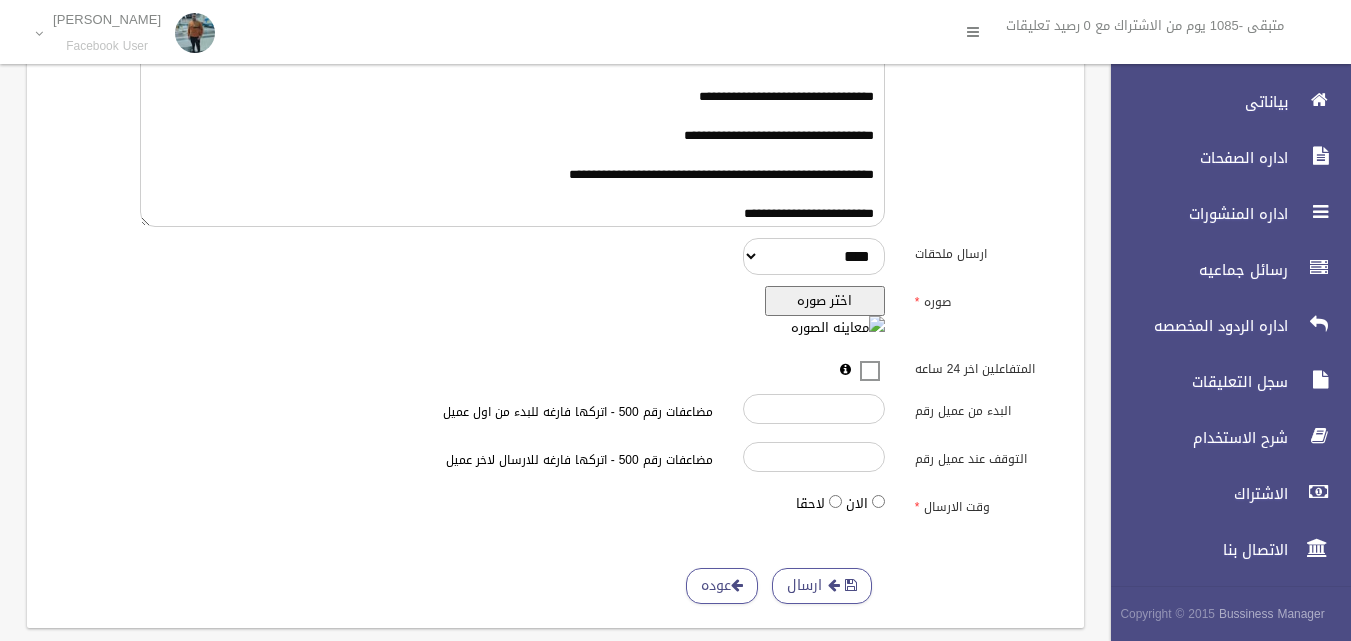 scroll, scrollTop: 475, scrollLeft: 0, axis: vertical 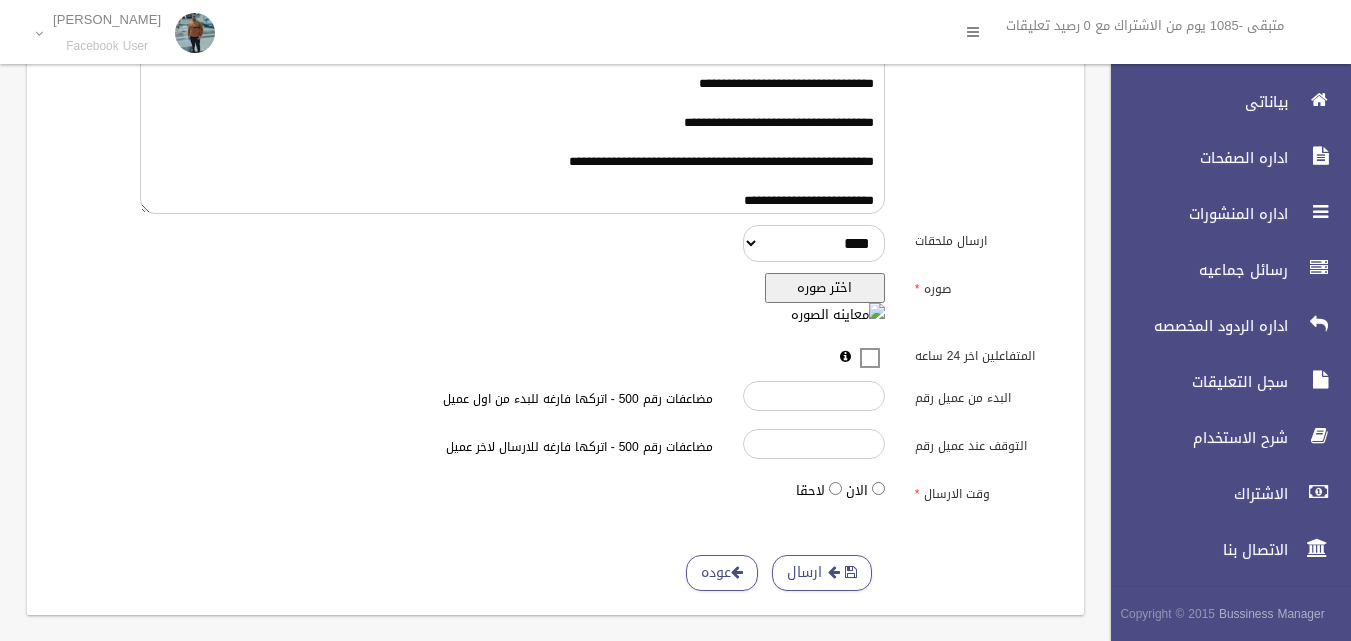 type on "********" 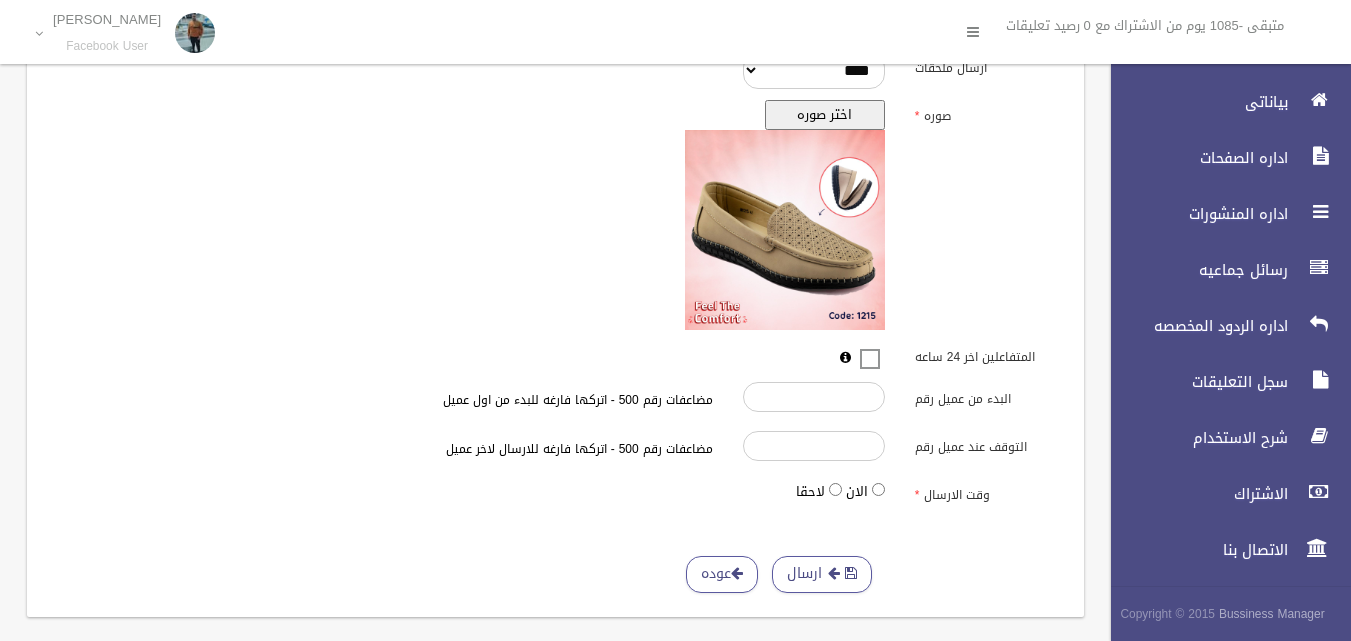 scroll, scrollTop: 650, scrollLeft: 0, axis: vertical 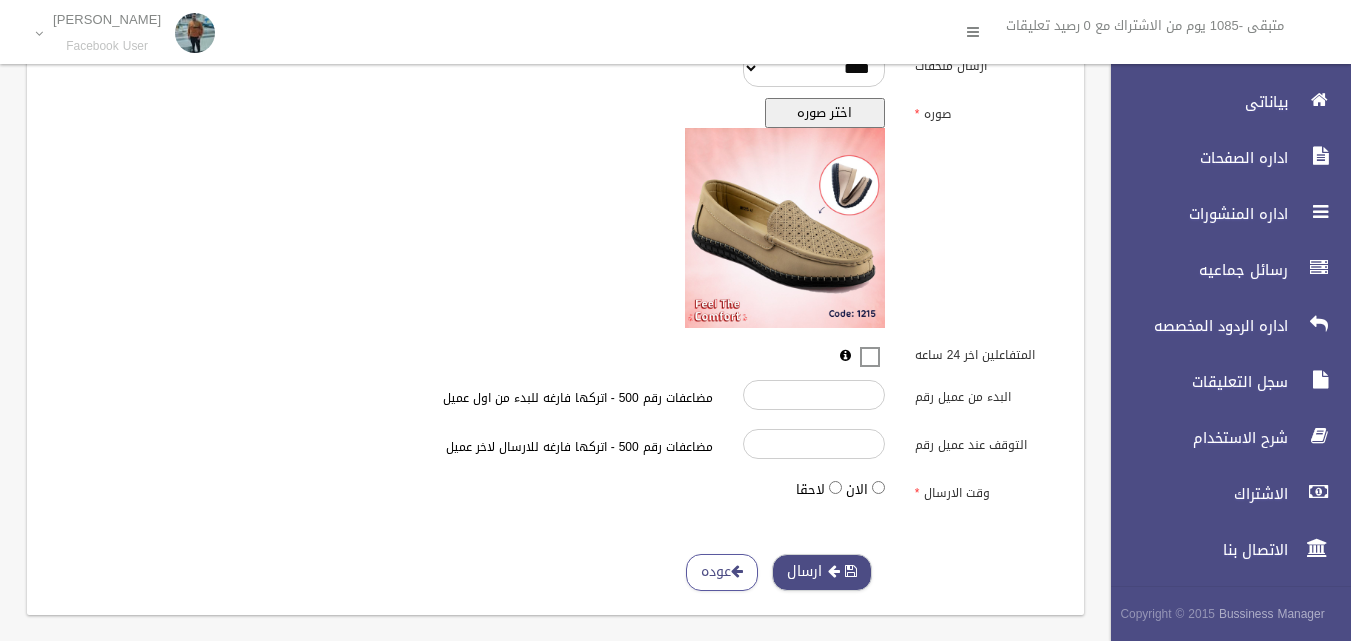 click on "ارسال" at bounding box center (822, 572) 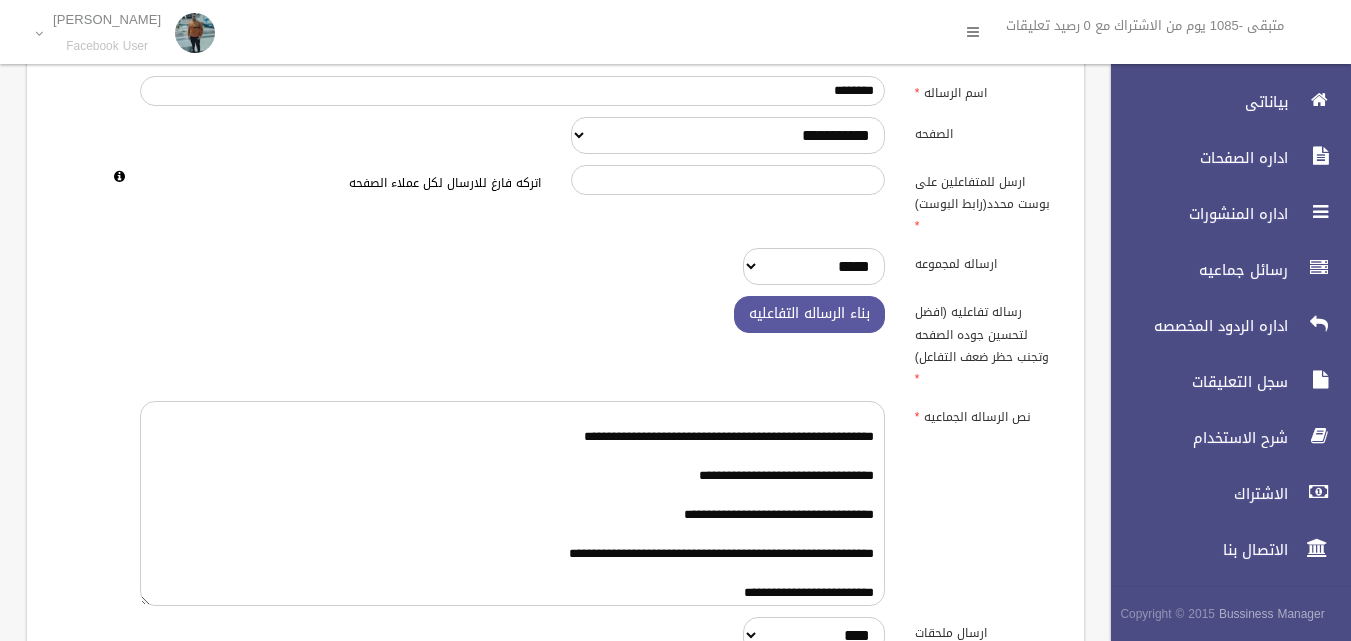 scroll, scrollTop: 0, scrollLeft: 0, axis: both 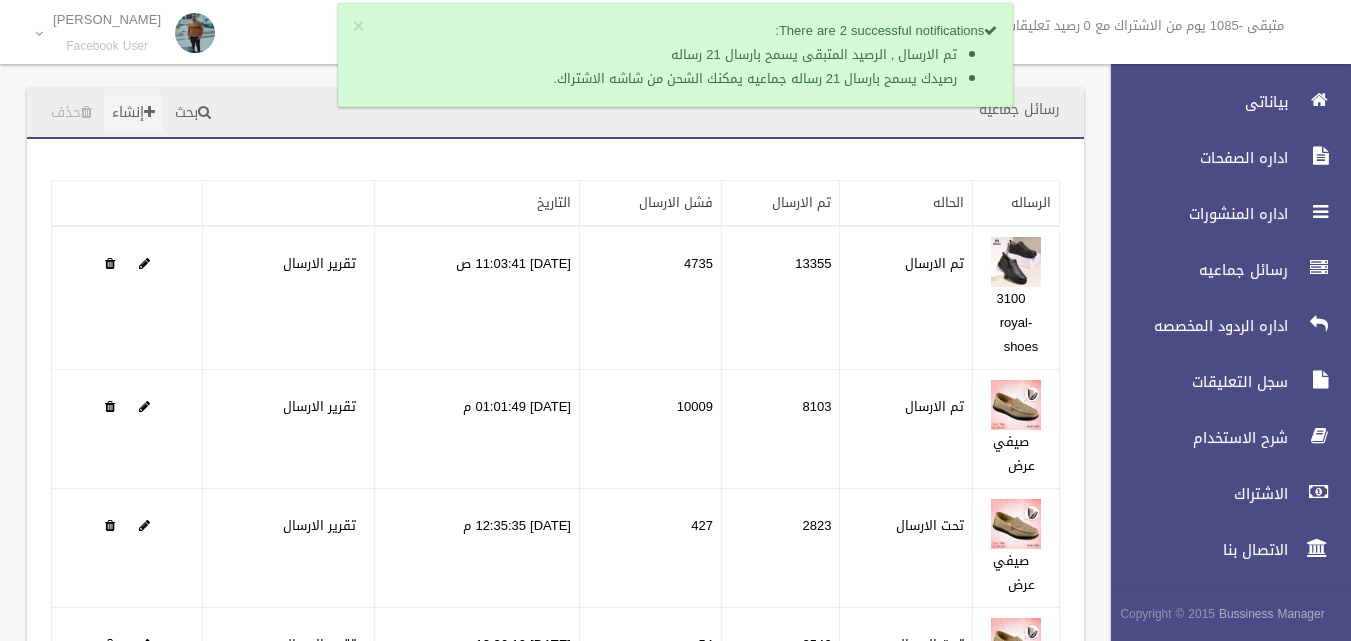 click on "إنشاء" at bounding box center [133, 113] 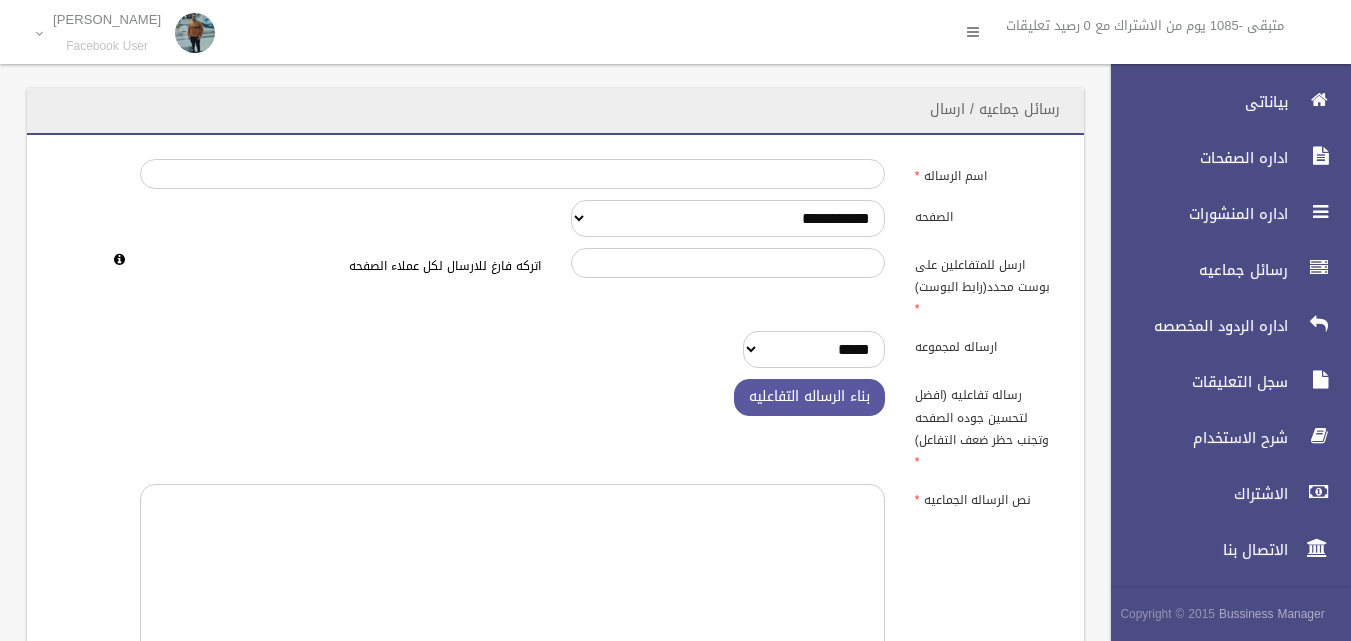 scroll, scrollTop: 0, scrollLeft: 0, axis: both 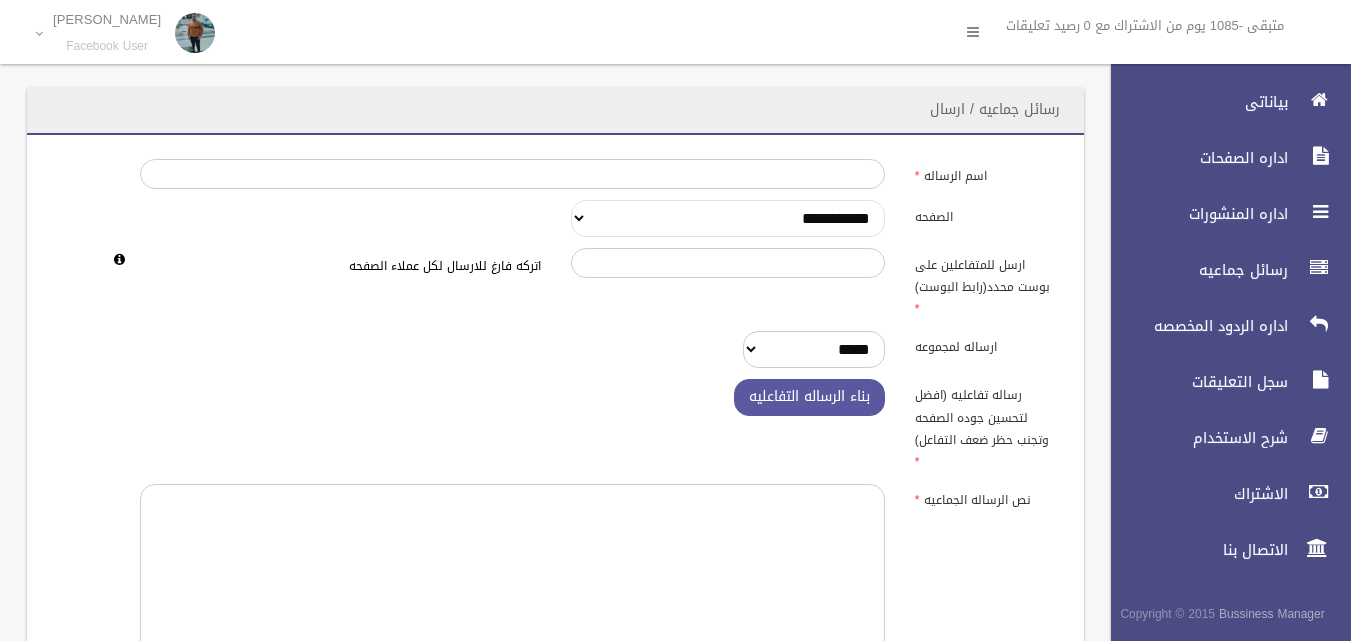click on "**********" at bounding box center (728, 218) 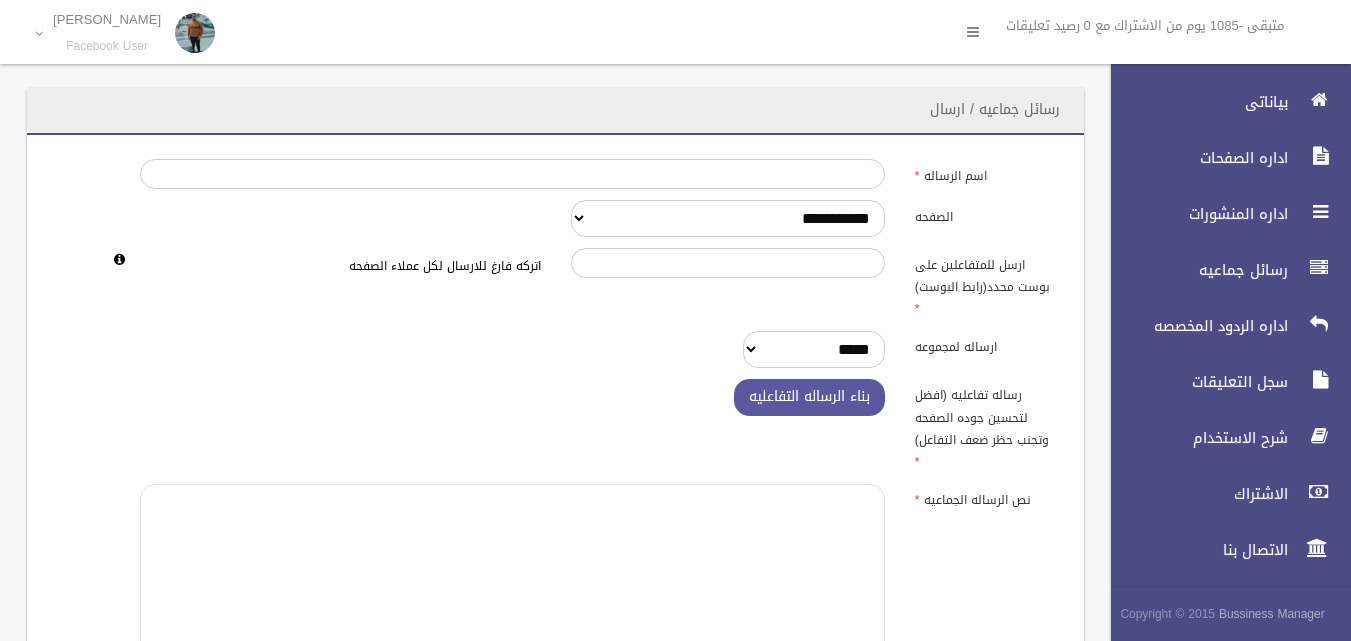 click at bounding box center (512, 586) 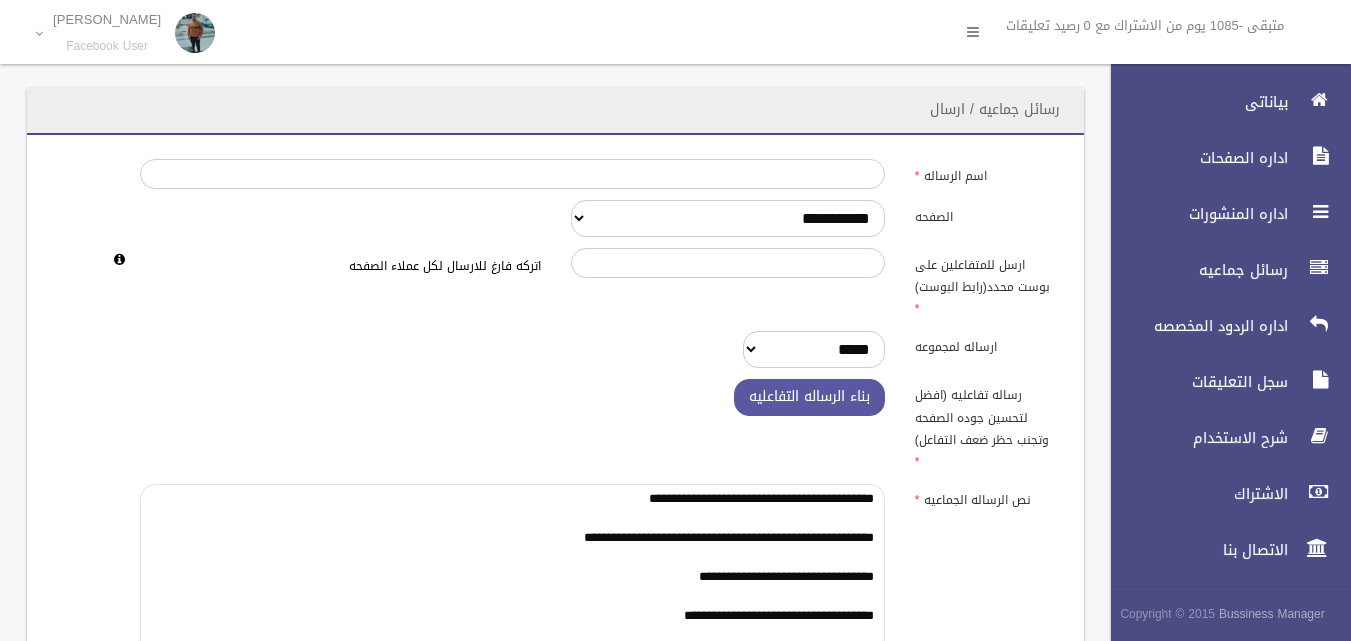 scroll, scrollTop: 18, scrollLeft: 0, axis: vertical 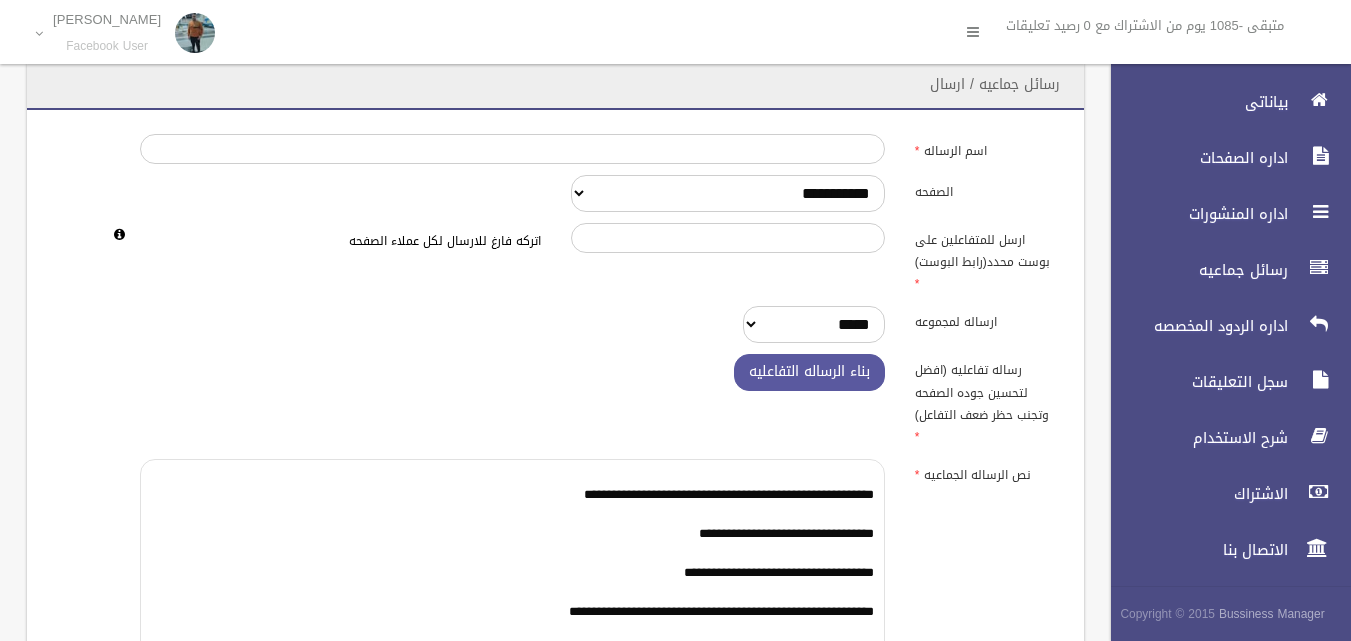 type on "**********" 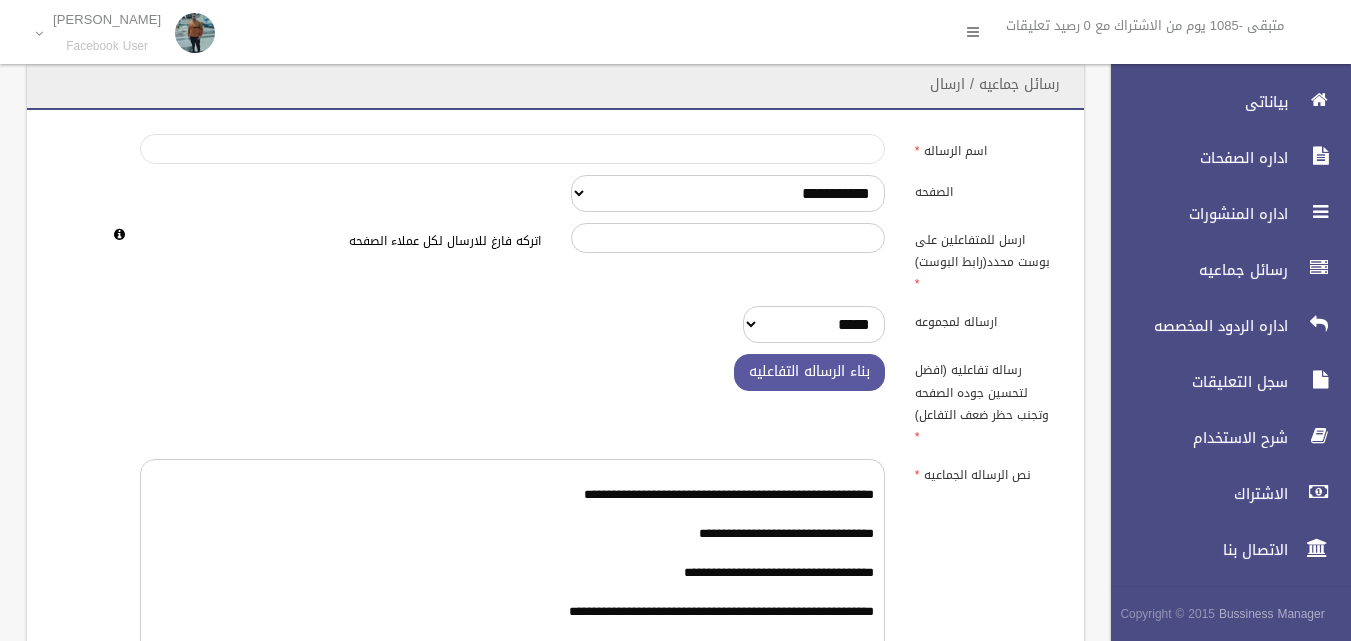 click on "اسم الرساله" at bounding box center (512, 149) 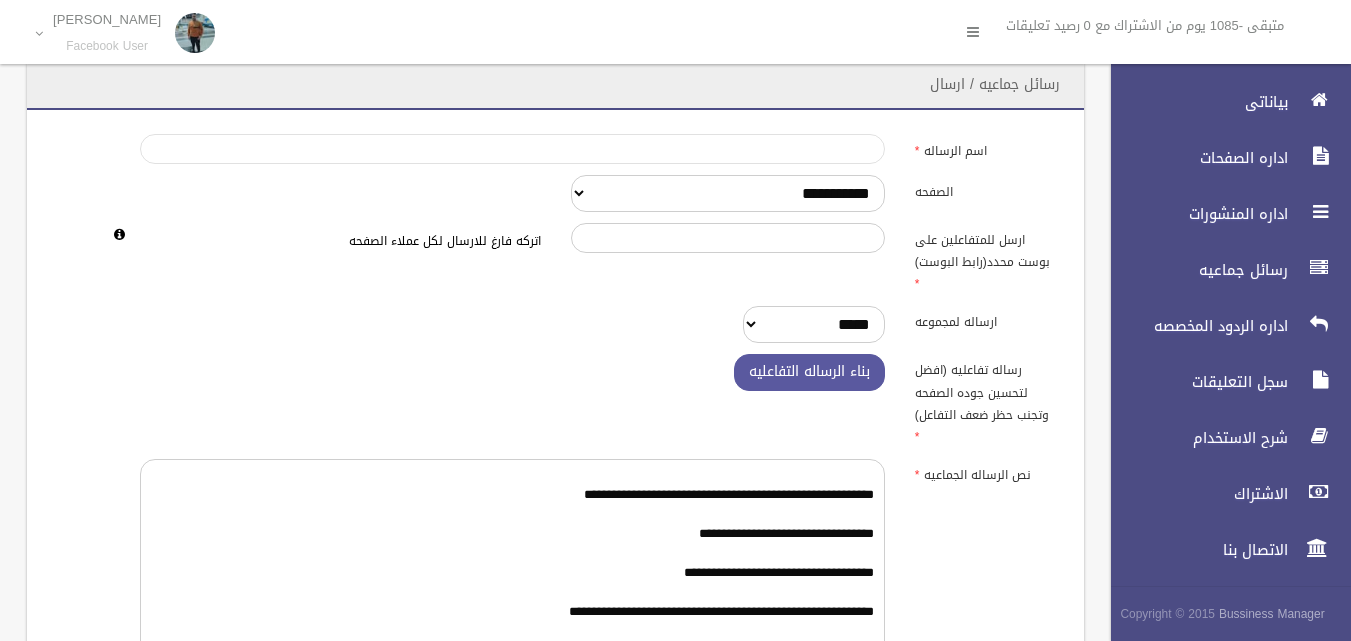 type on "*" 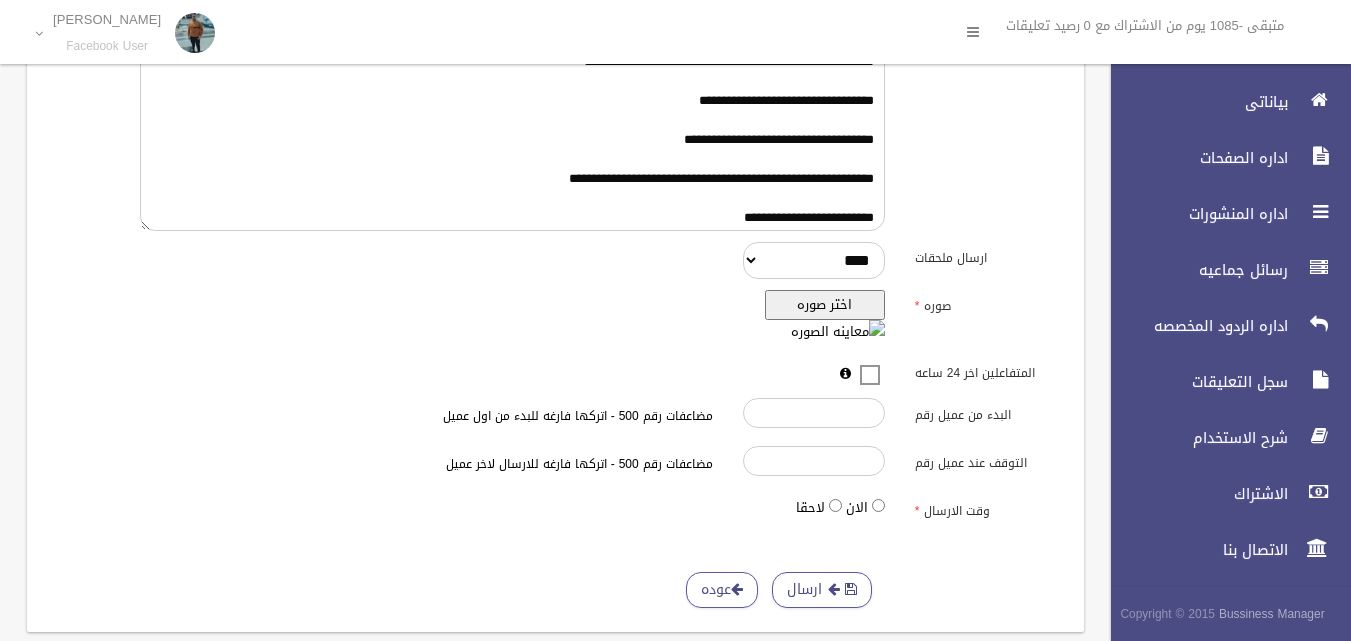 scroll, scrollTop: 475, scrollLeft: 0, axis: vertical 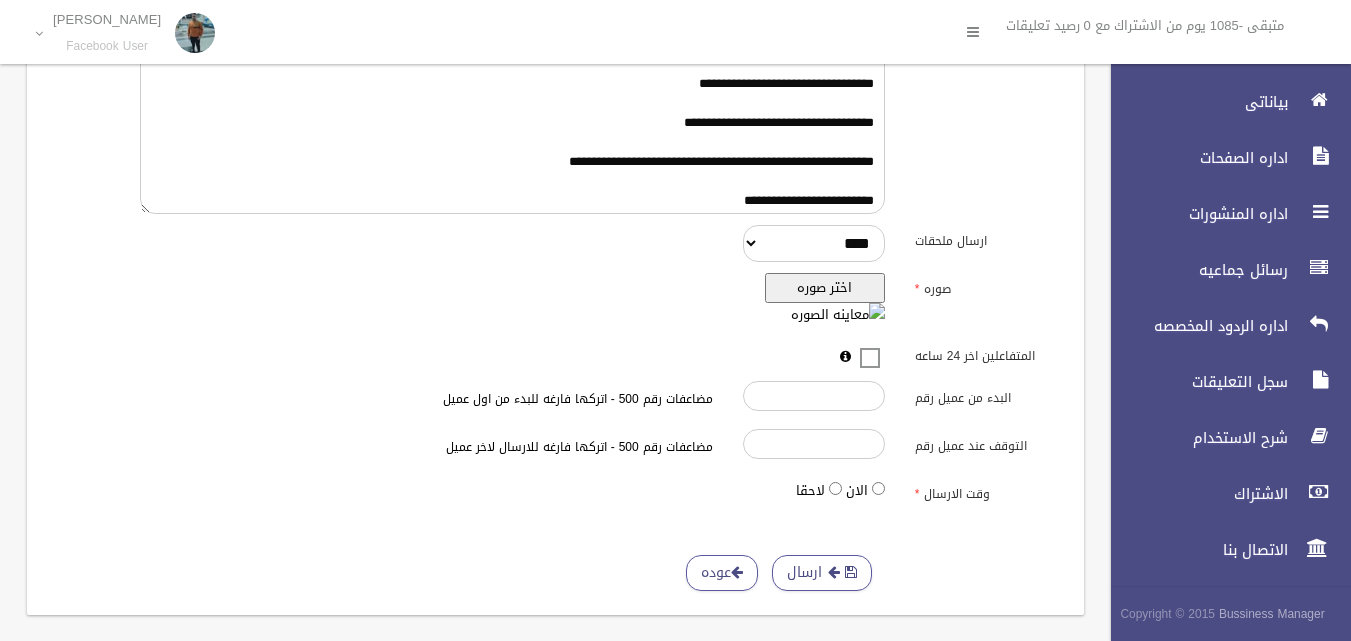 type on "********" 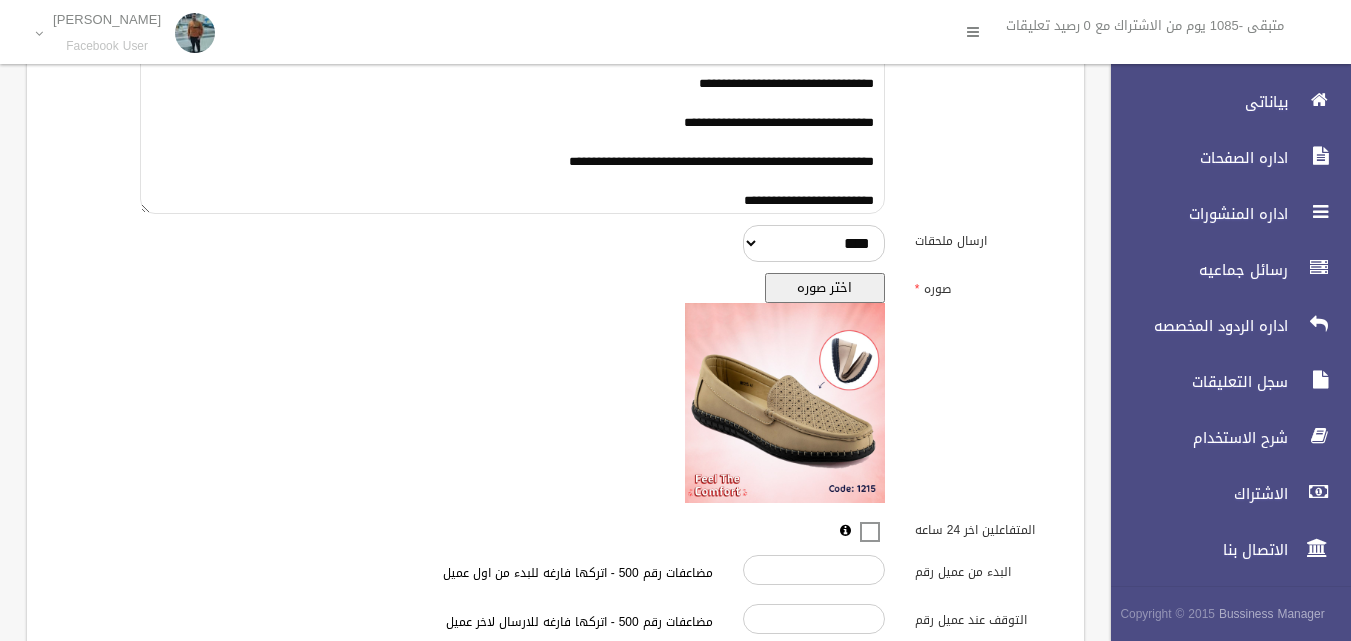 click on "**********" at bounding box center (512, 111) 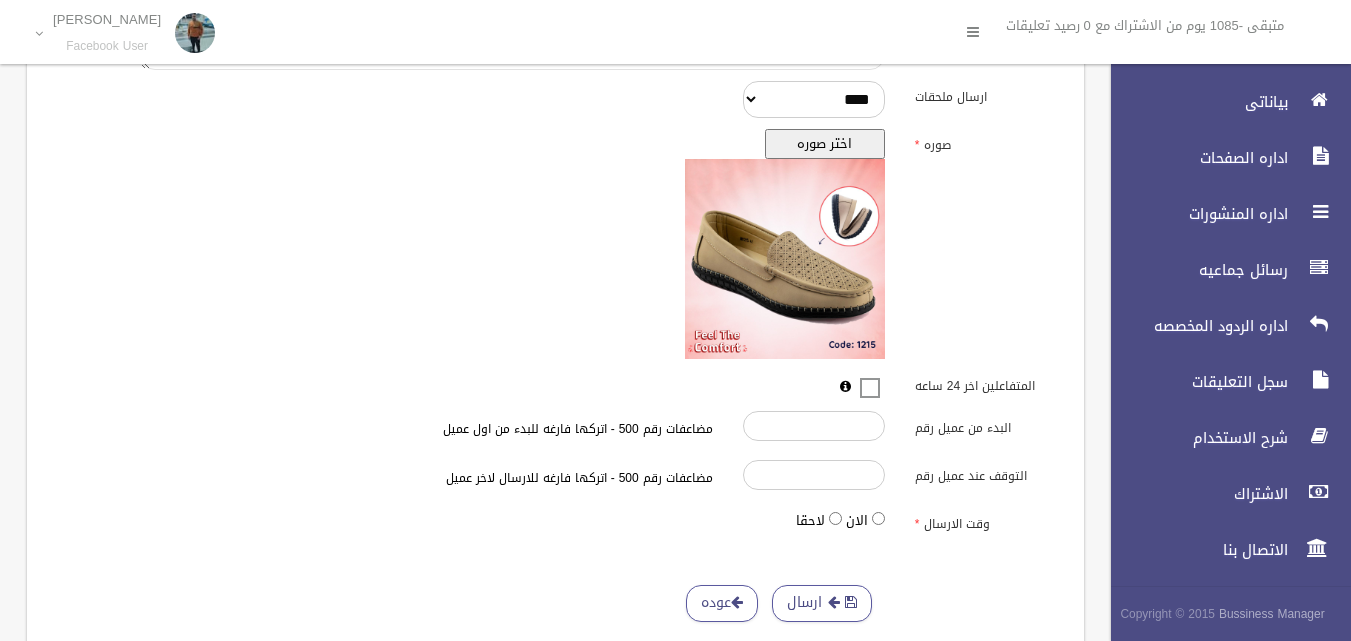 scroll, scrollTop: 650, scrollLeft: 0, axis: vertical 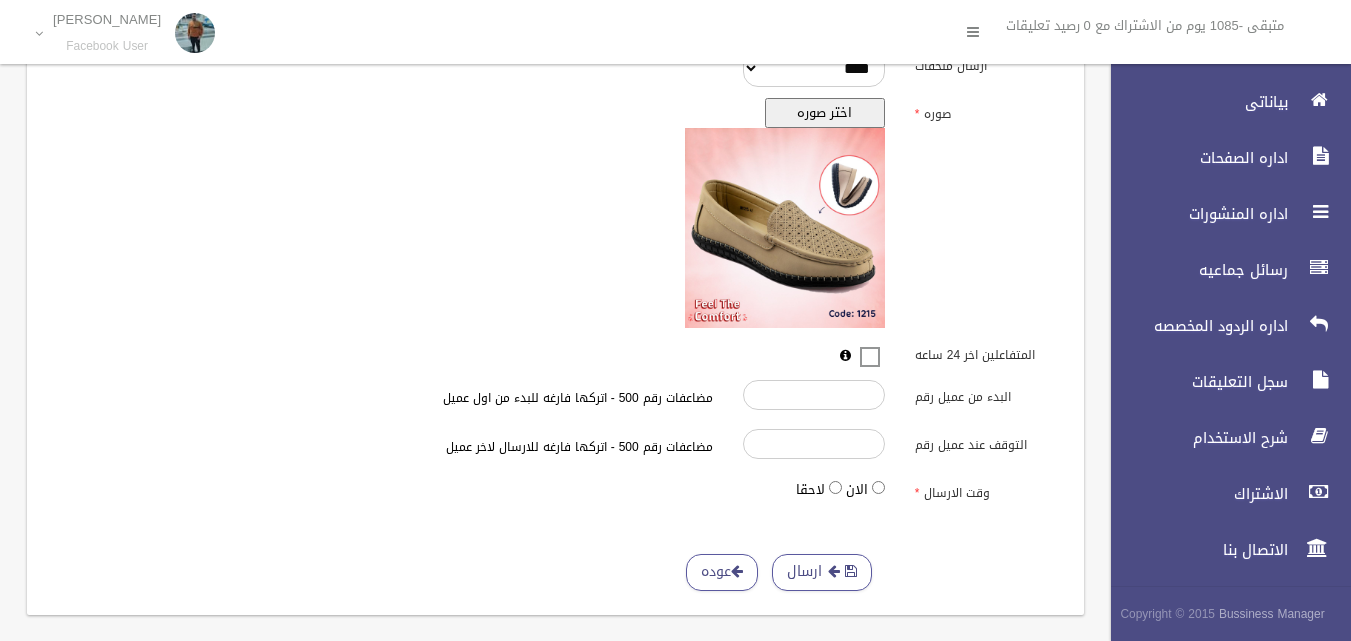 click on "ارسال
عوده" at bounding box center (555, 542) 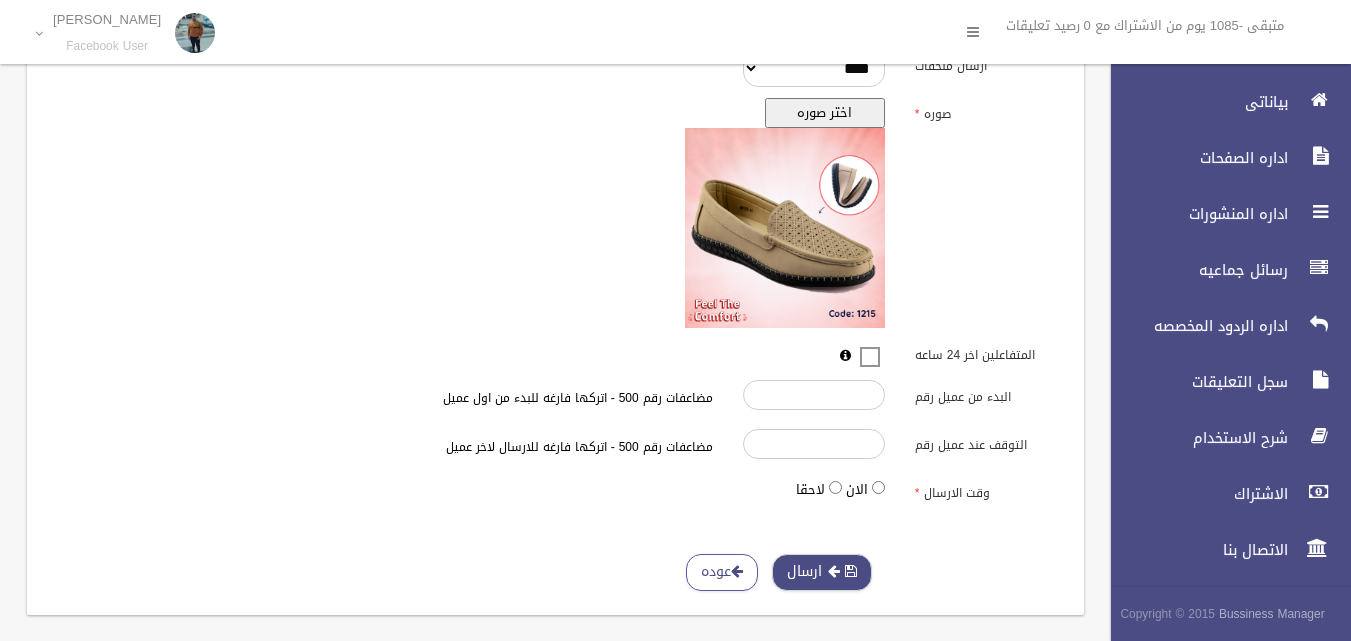 click at bounding box center (834, 571) 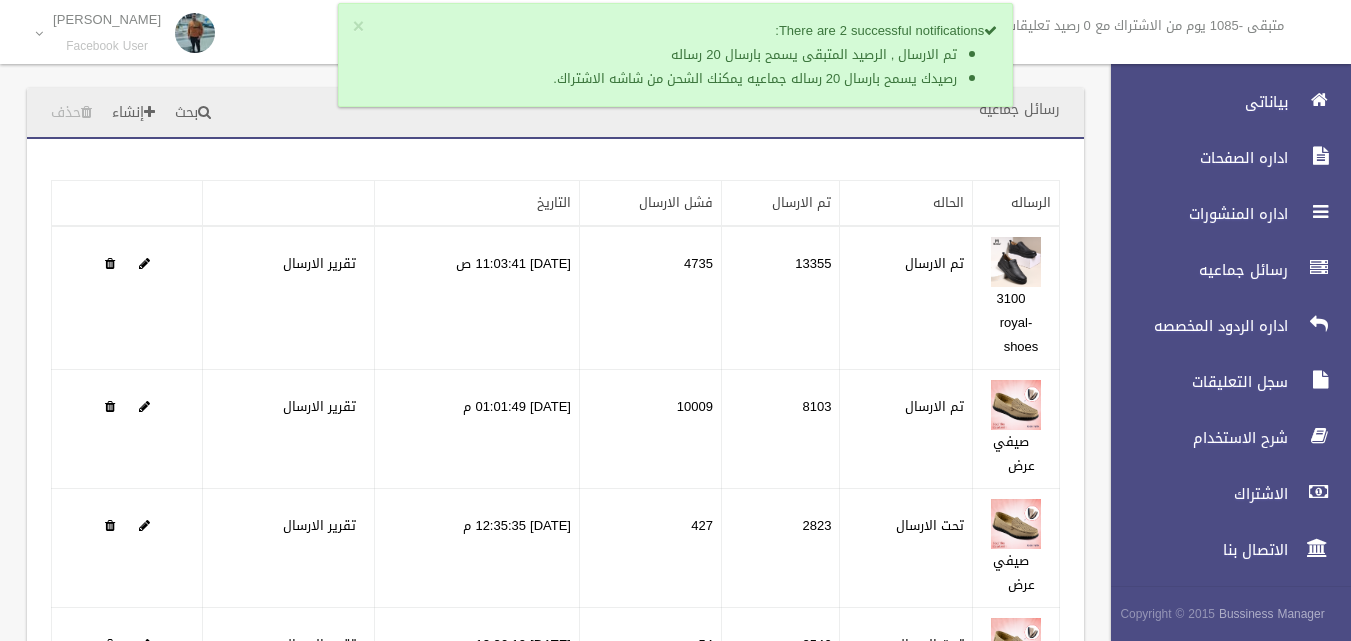 scroll, scrollTop: 0, scrollLeft: 0, axis: both 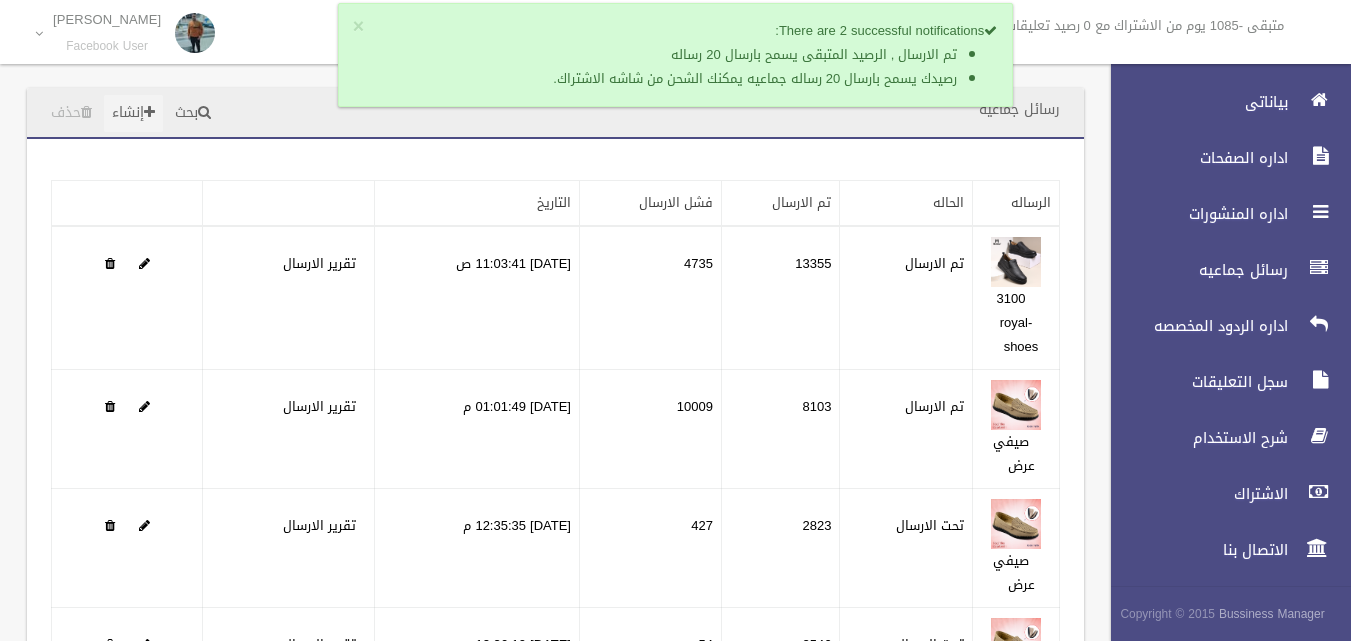 click on "إنشاء" at bounding box center (133, 113) 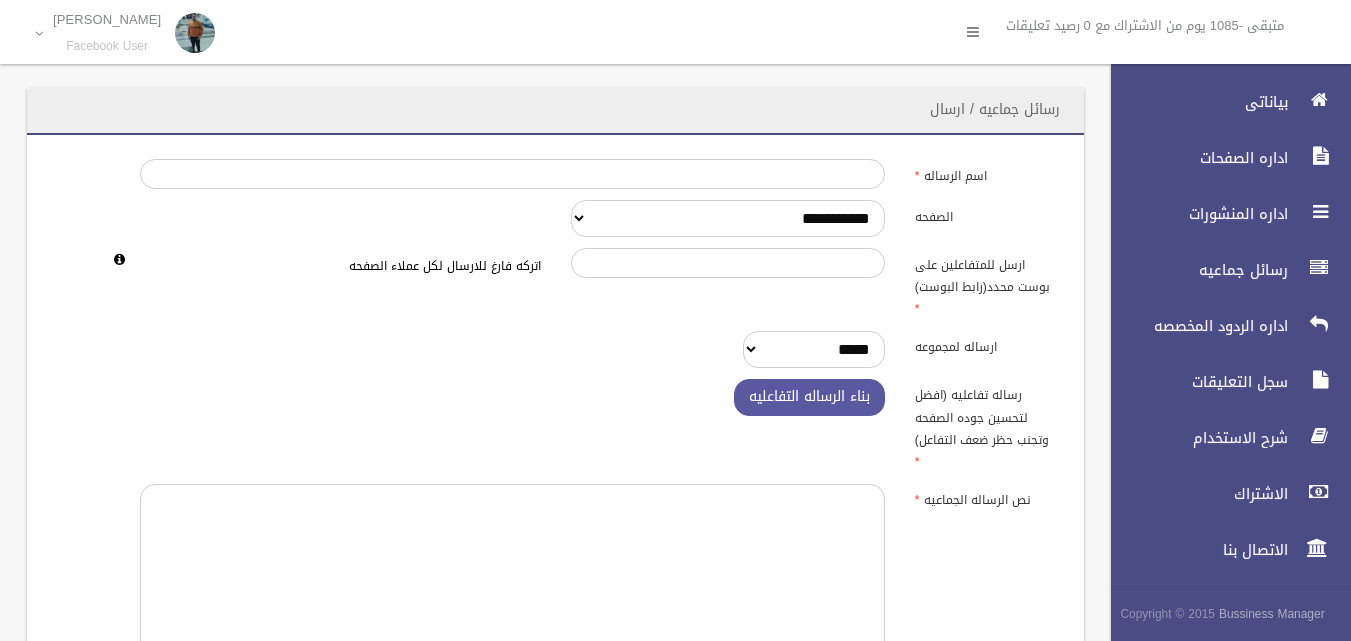 scroll, scrollTop: 0, scrollLeft: 0, axis: both 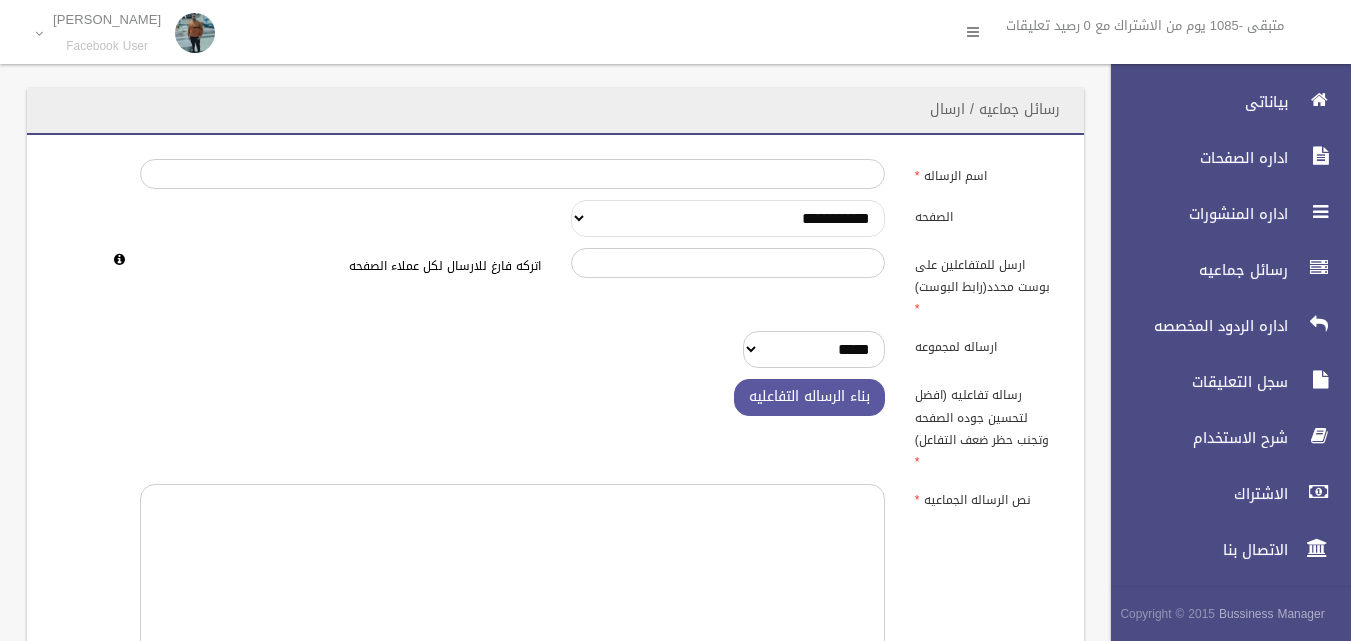 drag, startPoint x: 853, startPoint y: 210, endPoint x: 849, endPoint y: 230, distance: 20.396078 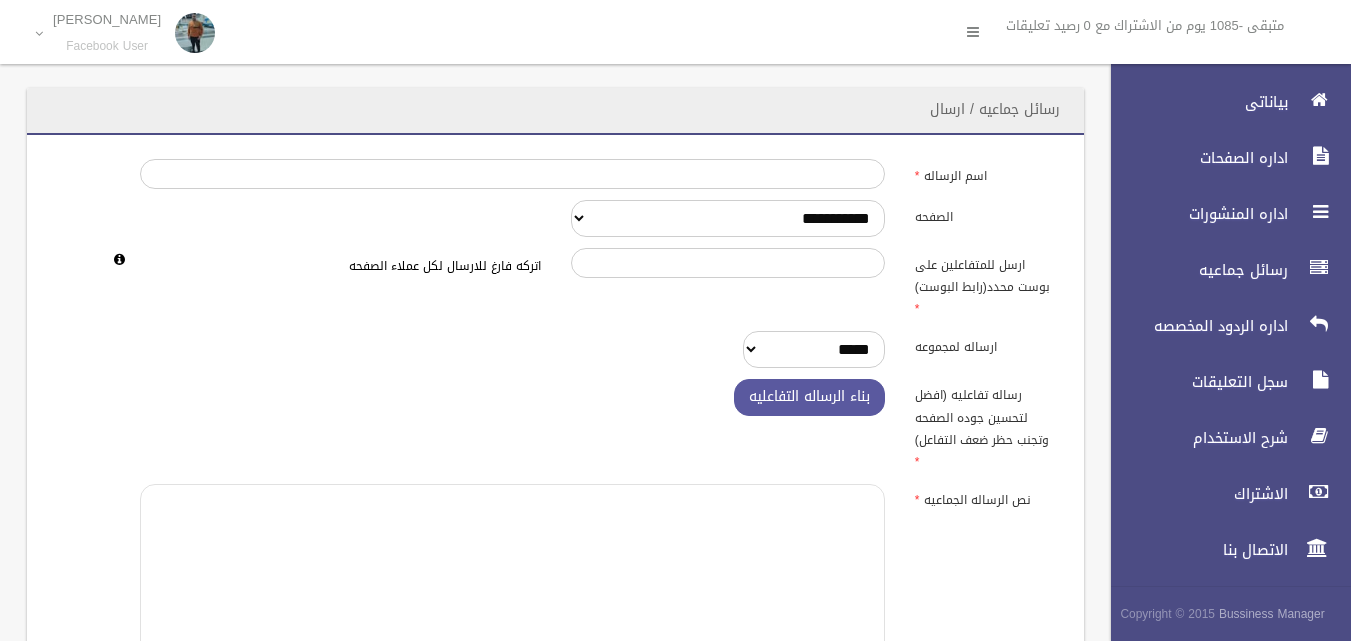 click at bounding box center (512, 586) 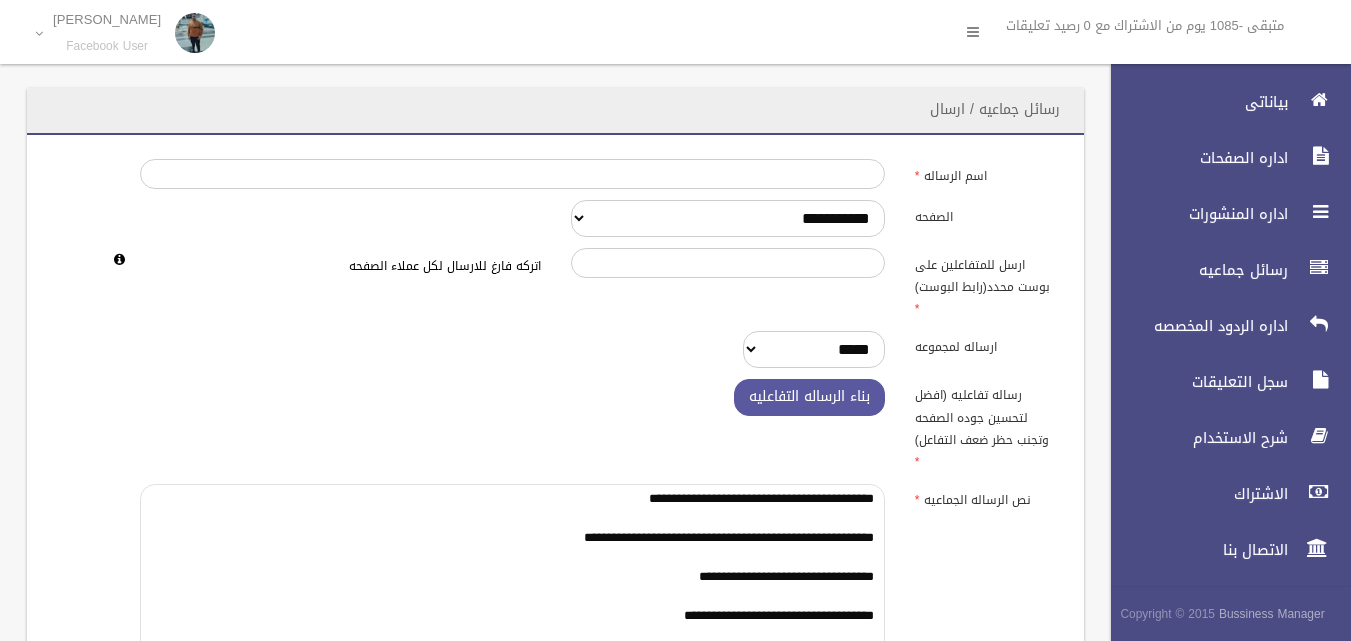 scroll, scrollTop: 18, scrollLeft: 0, axis: vertical 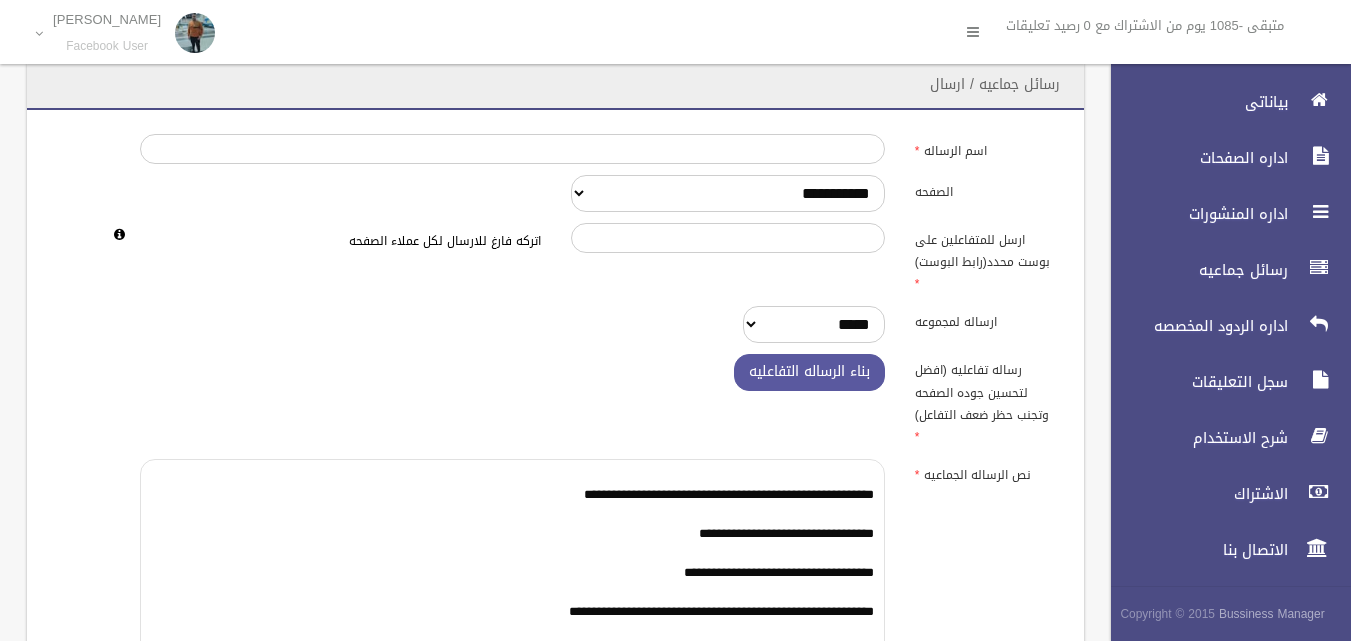 type on "**********" 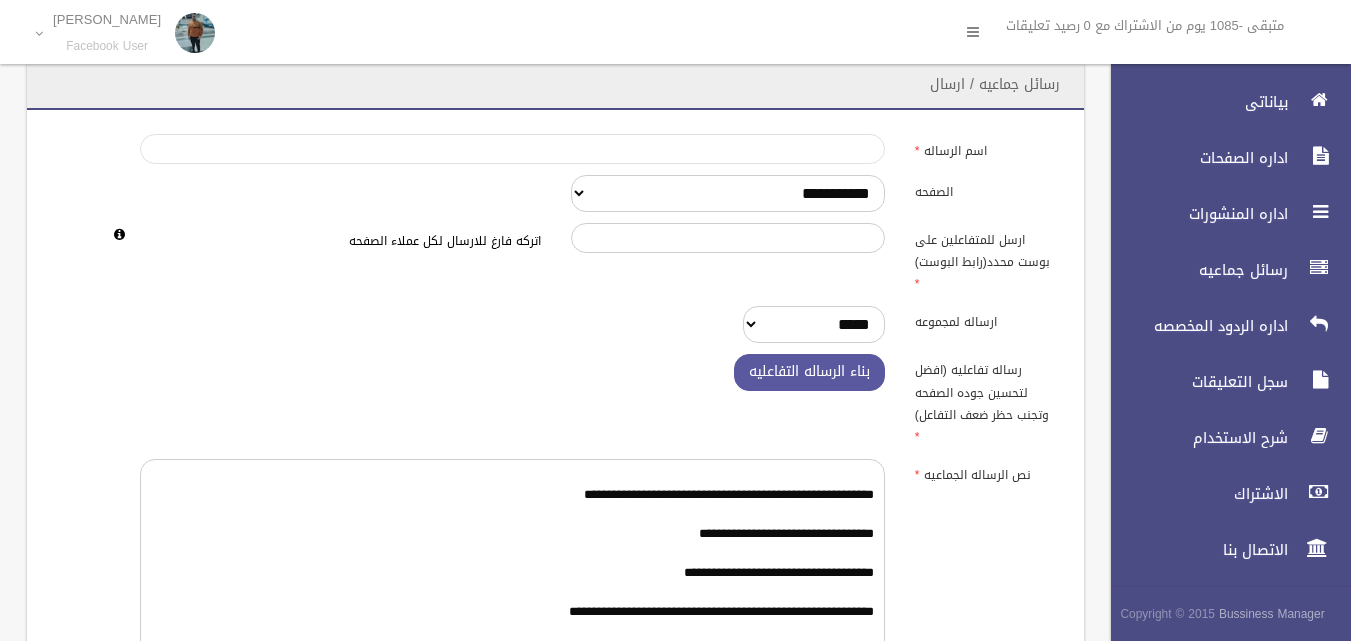 click on "اسم الرساله" at bounding box center (512, 149) 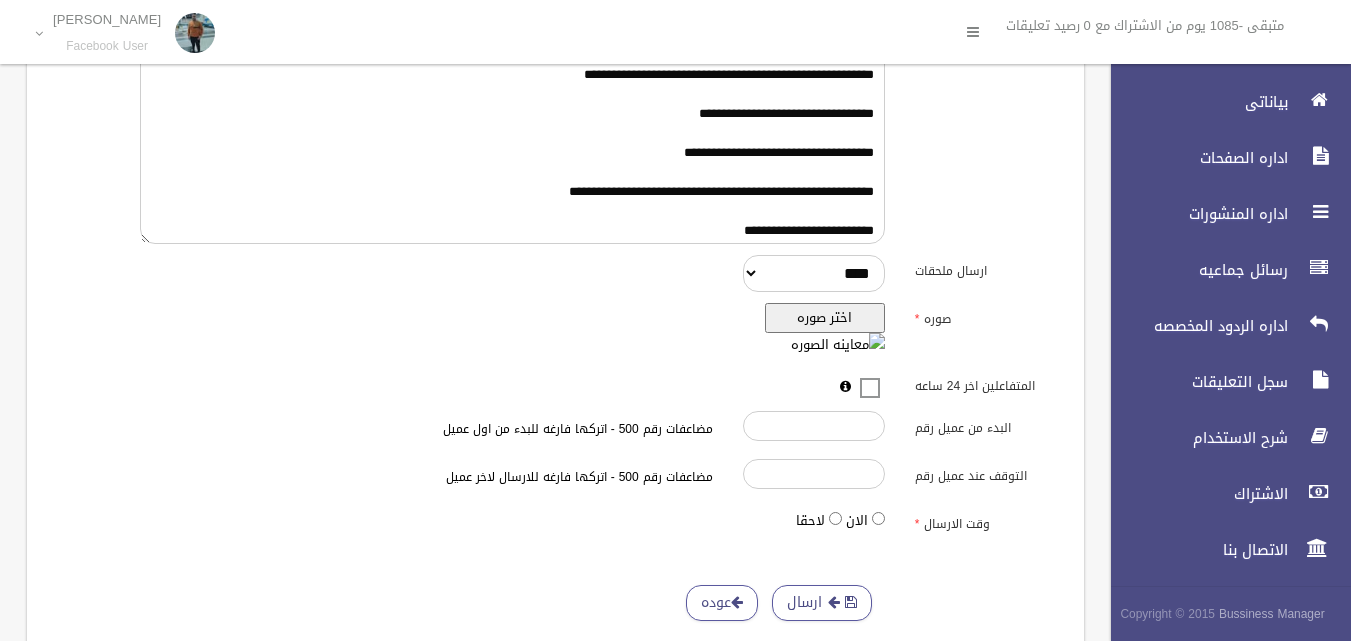scroll, scrollTop: 475, scrollLeft: 0, axis: vertical 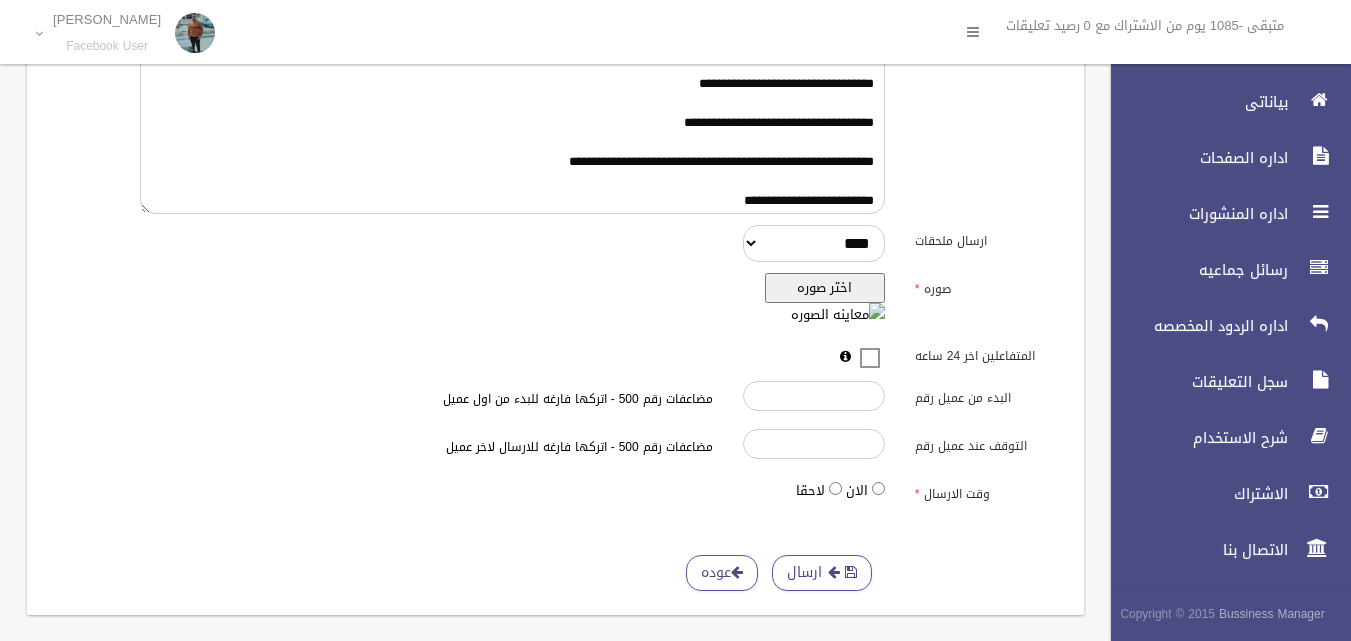 type on "********" 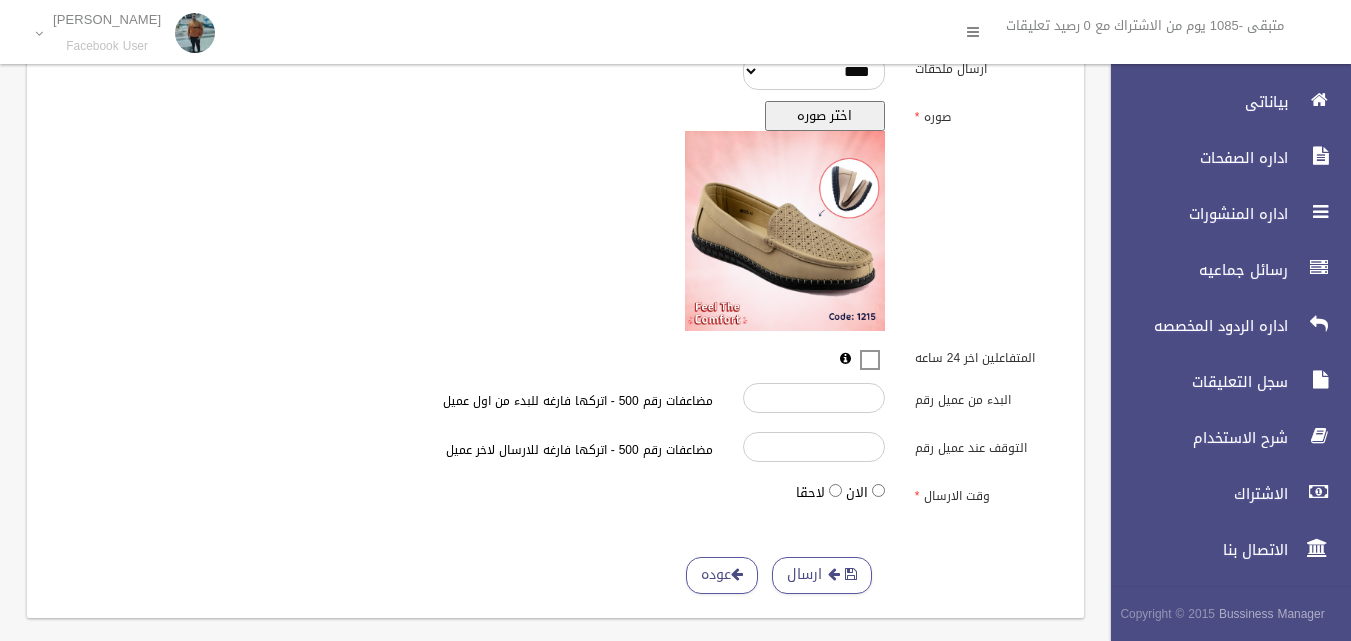 scroll, scrollTop: 650, scrollLeft: 0, axis: vertical 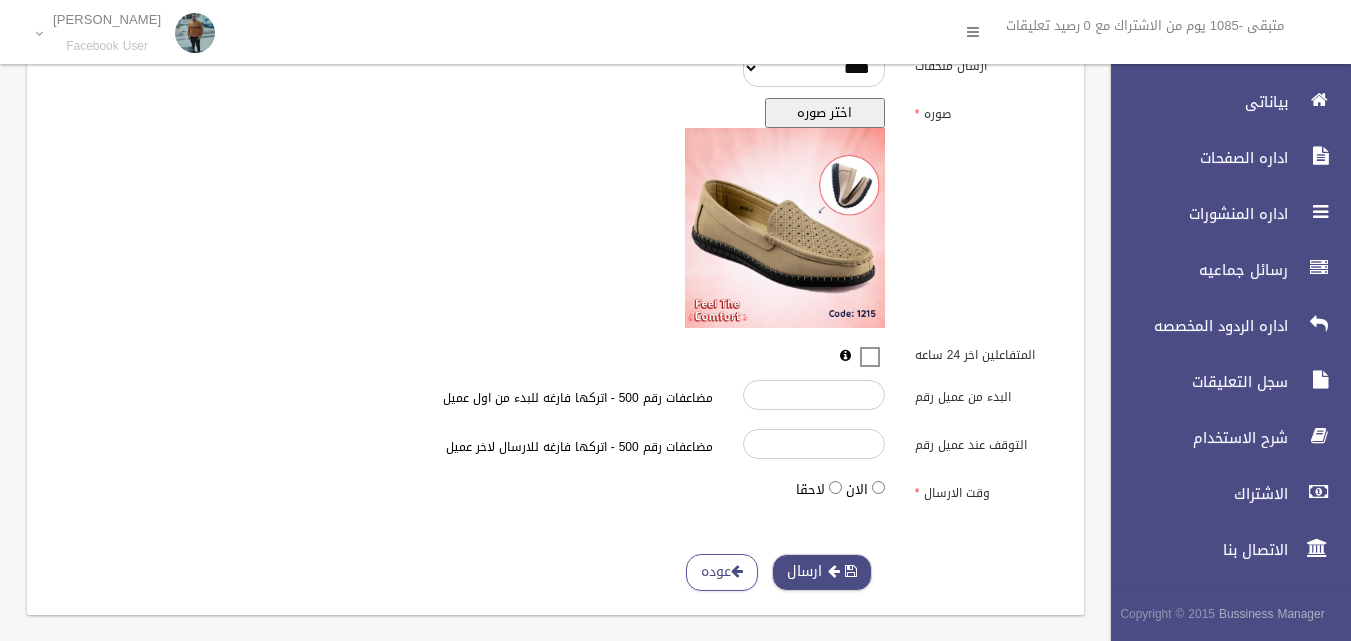click on "ارسال" at bounding box center [822, 572] 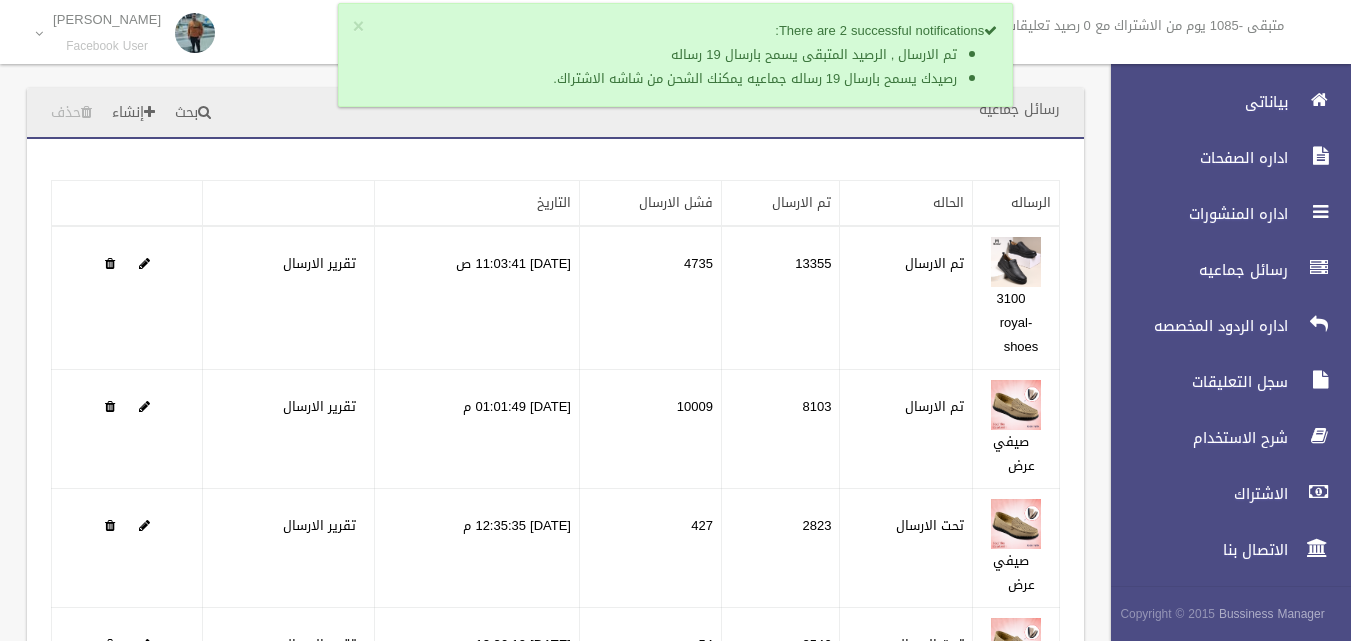 scroll, scrollTop: 0, scrollLeft: 0, axis: both 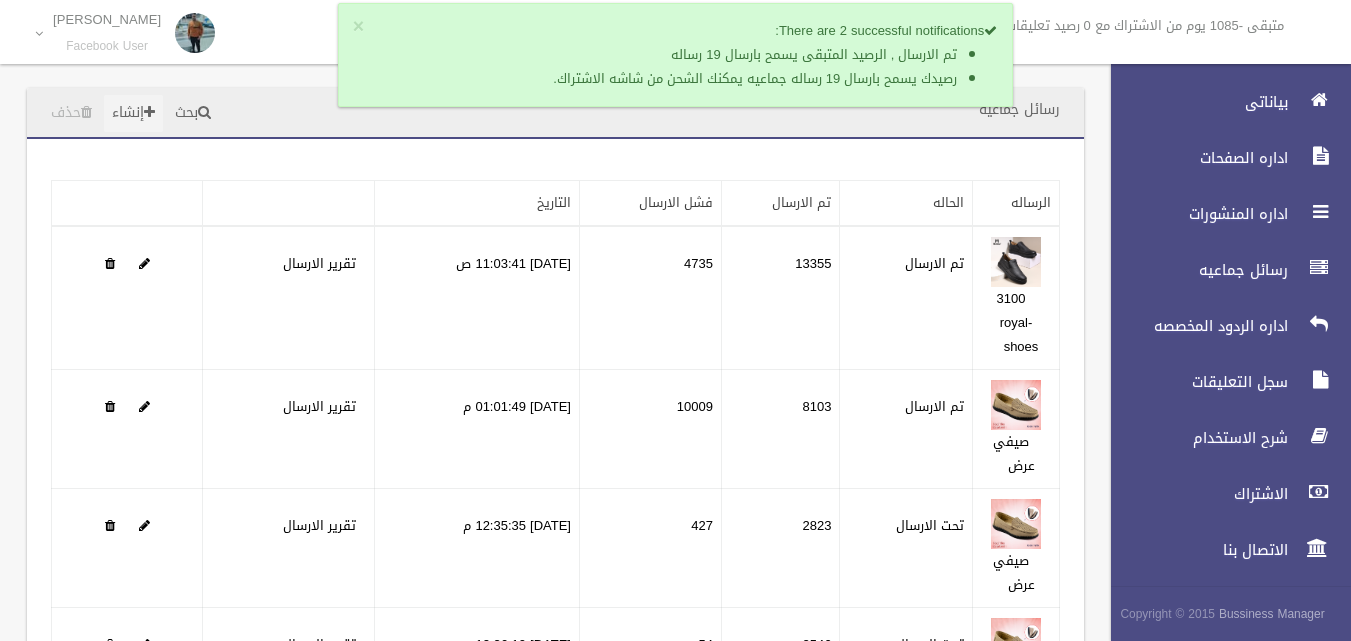 click on "إنشاء" at bounding box center (133, 113) 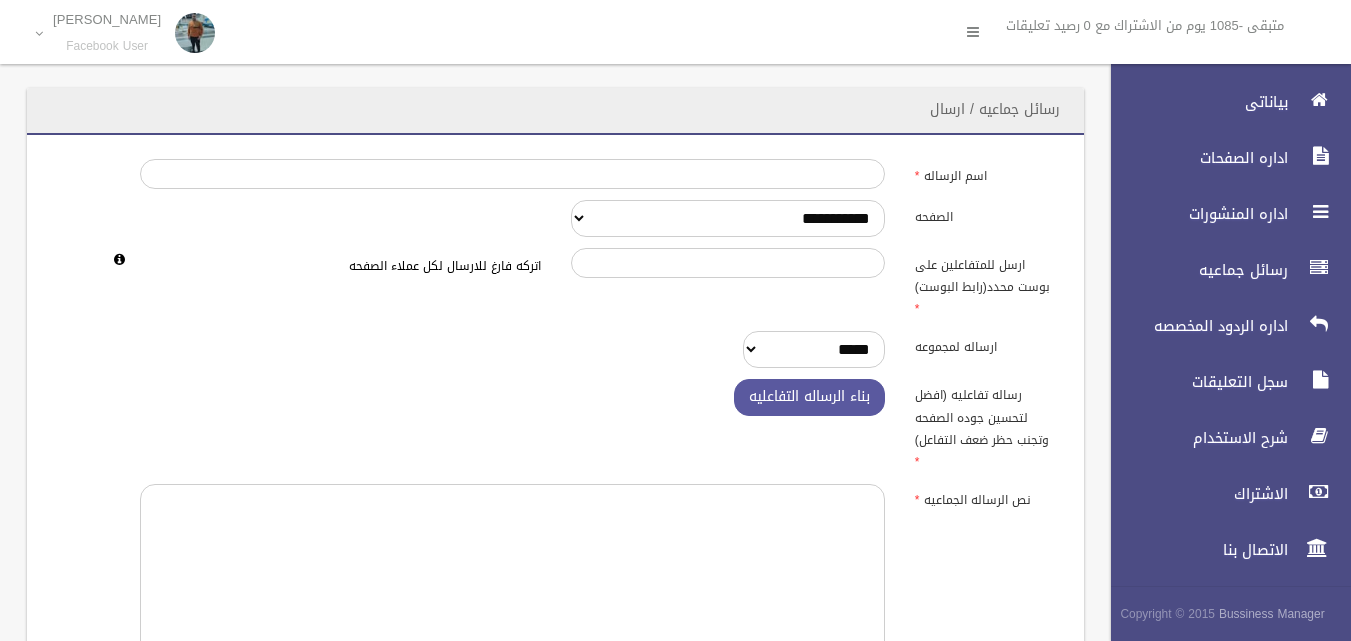 scroll, scrollTop: 0, scrollLeft: 0, axis: both 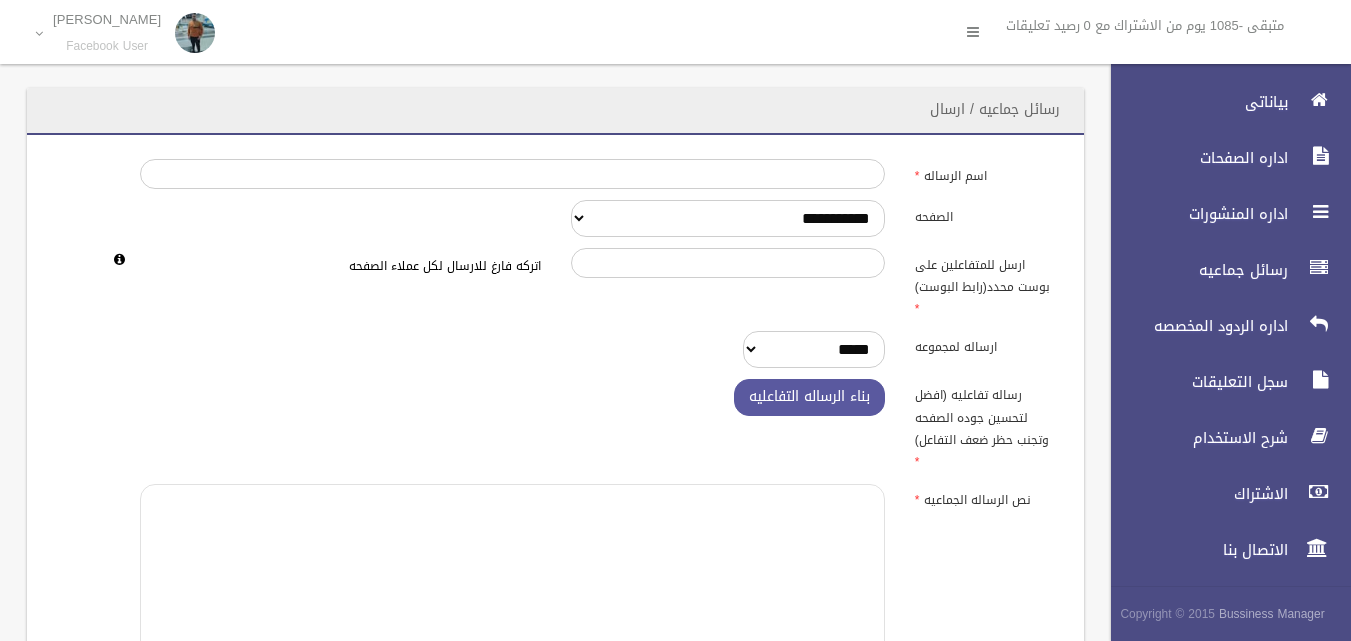 click at bounding box center [512, 586] 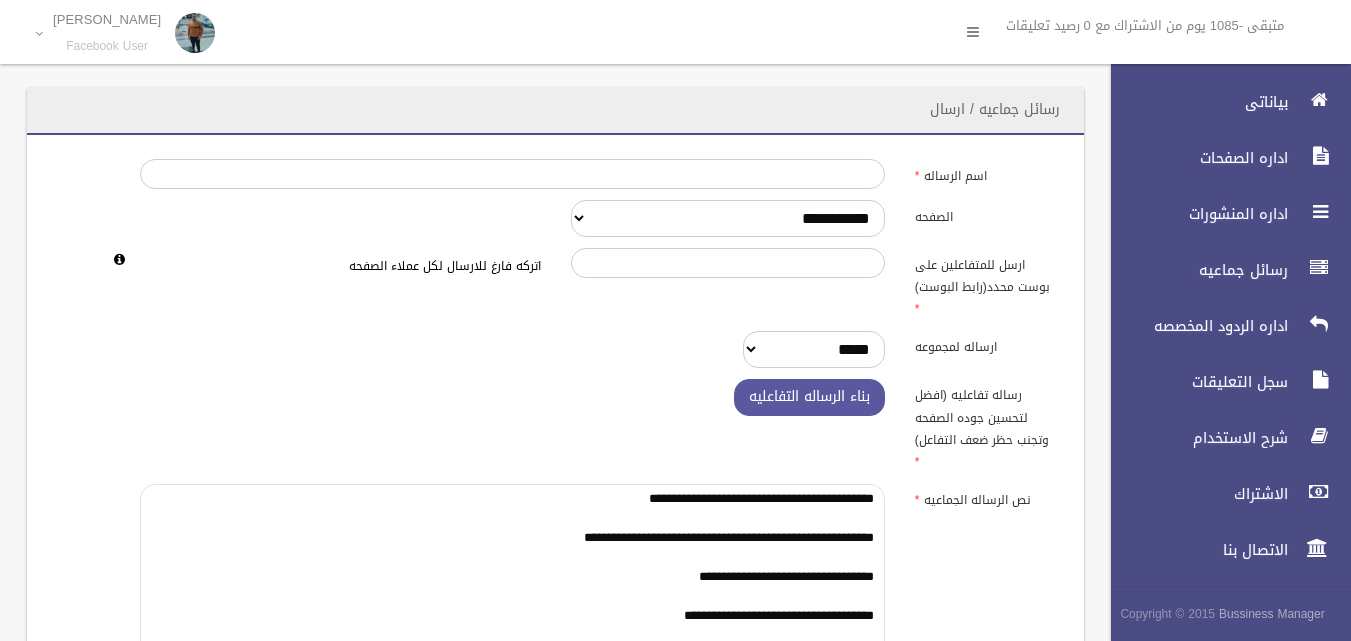scroll, scrollTop: 25, scrollLeft: 0, axis: vertical 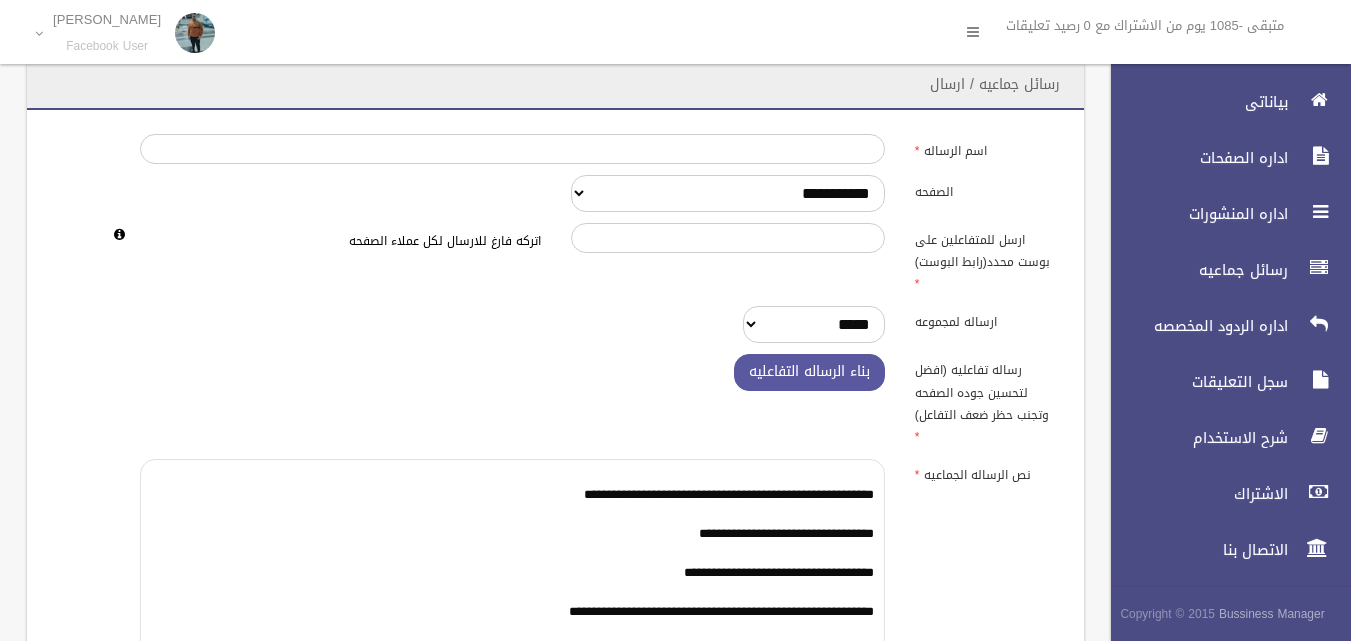 type on "**********" 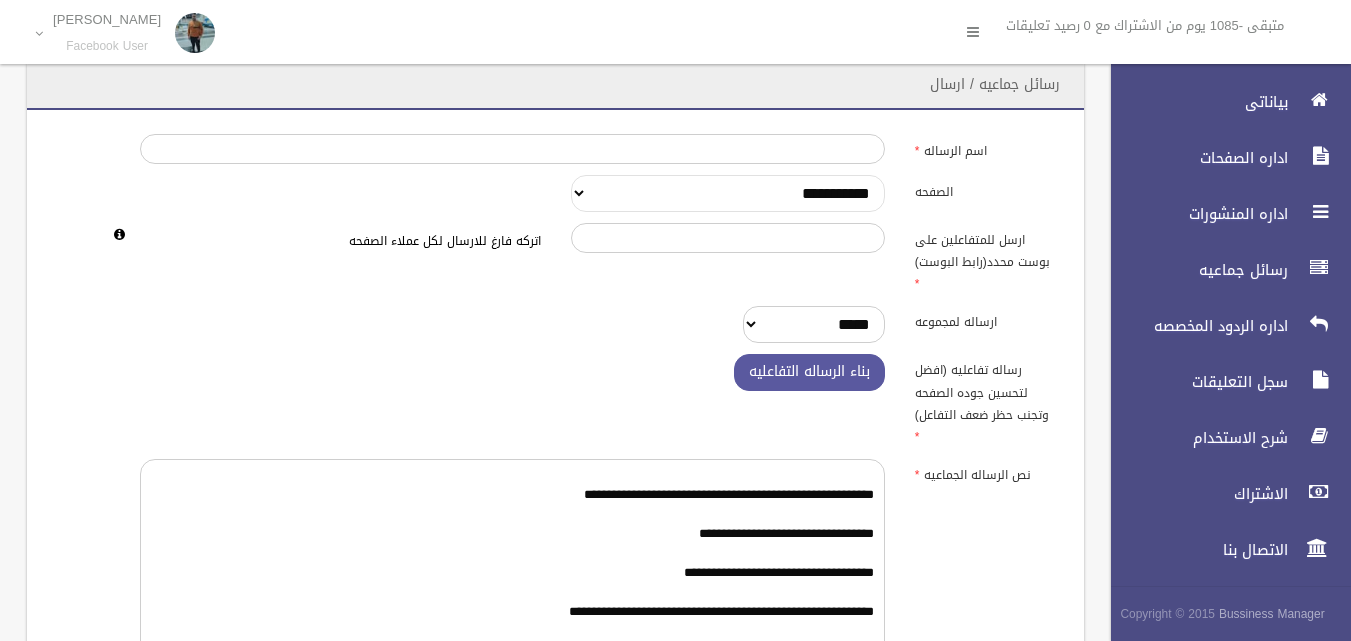 click on "**********" at bounding box center (728, 193) 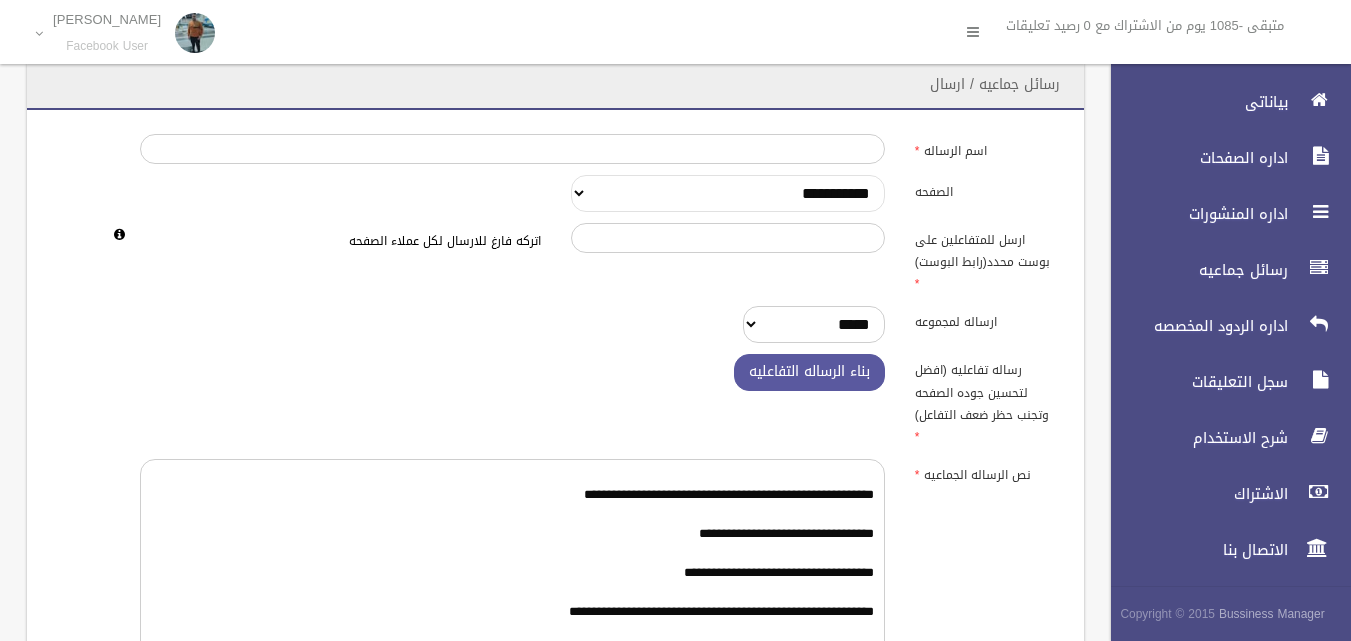 select on "******" 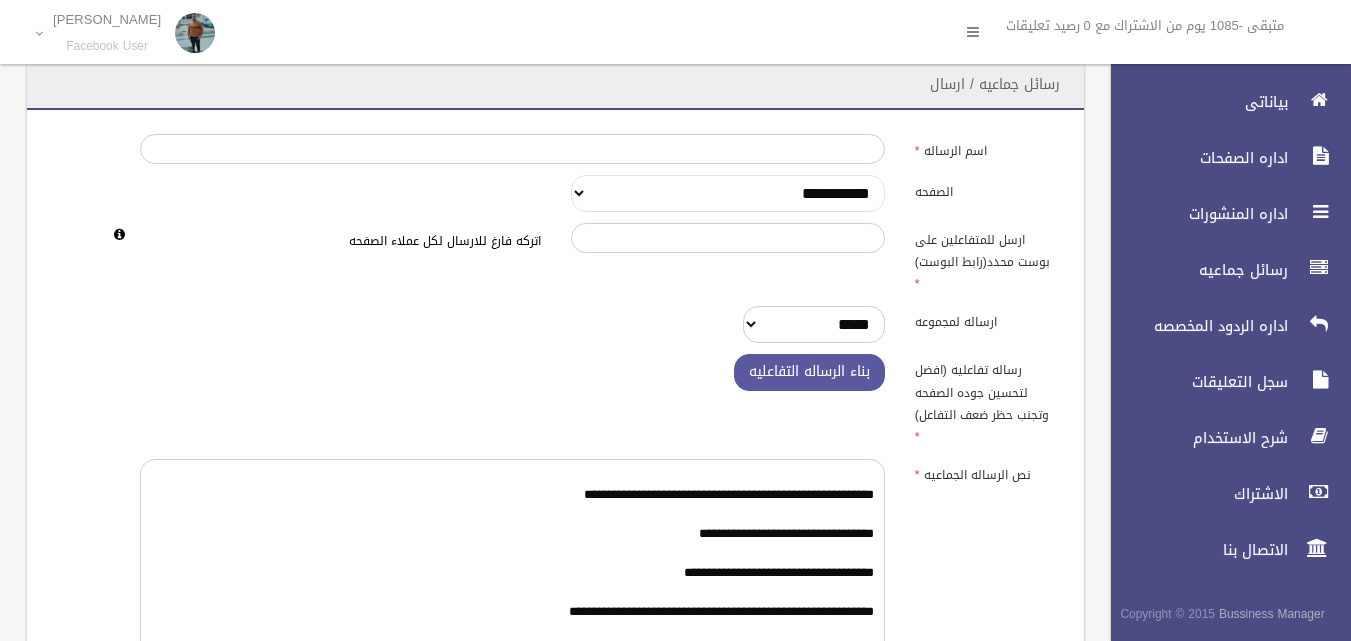 click on "**********" at bounding box center (728, 193) 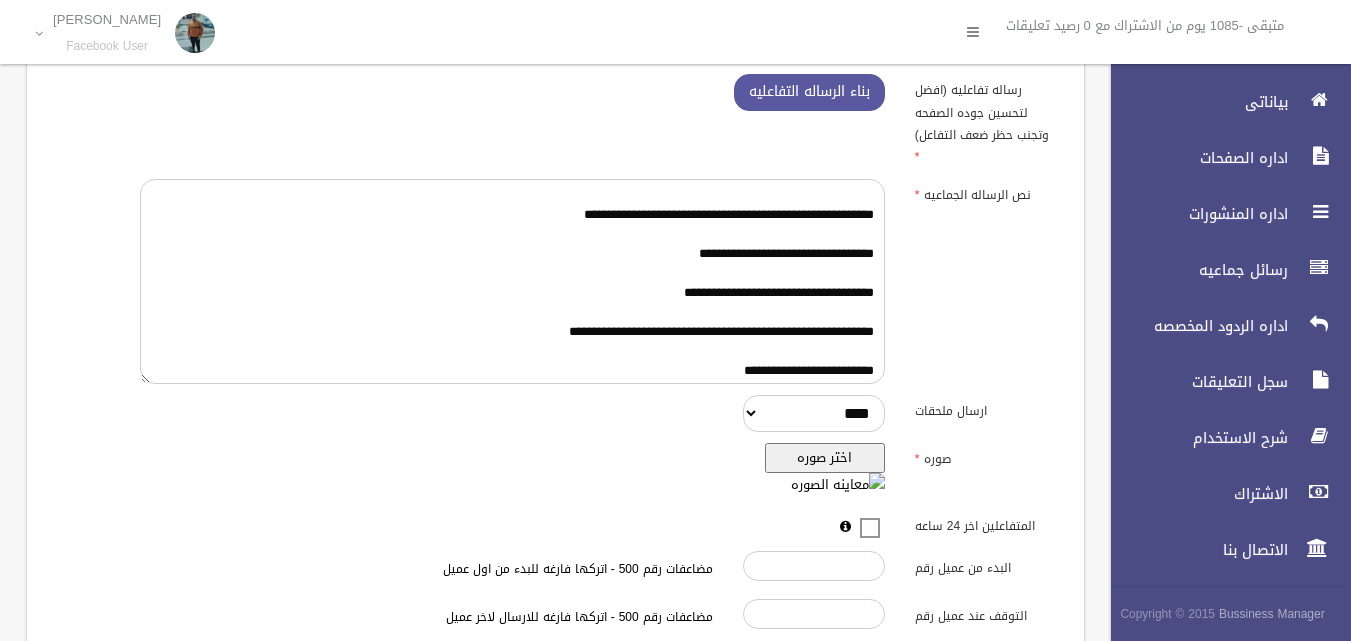 scroll, scrollTop: 475, scrollLeft: 0, axis: vertical 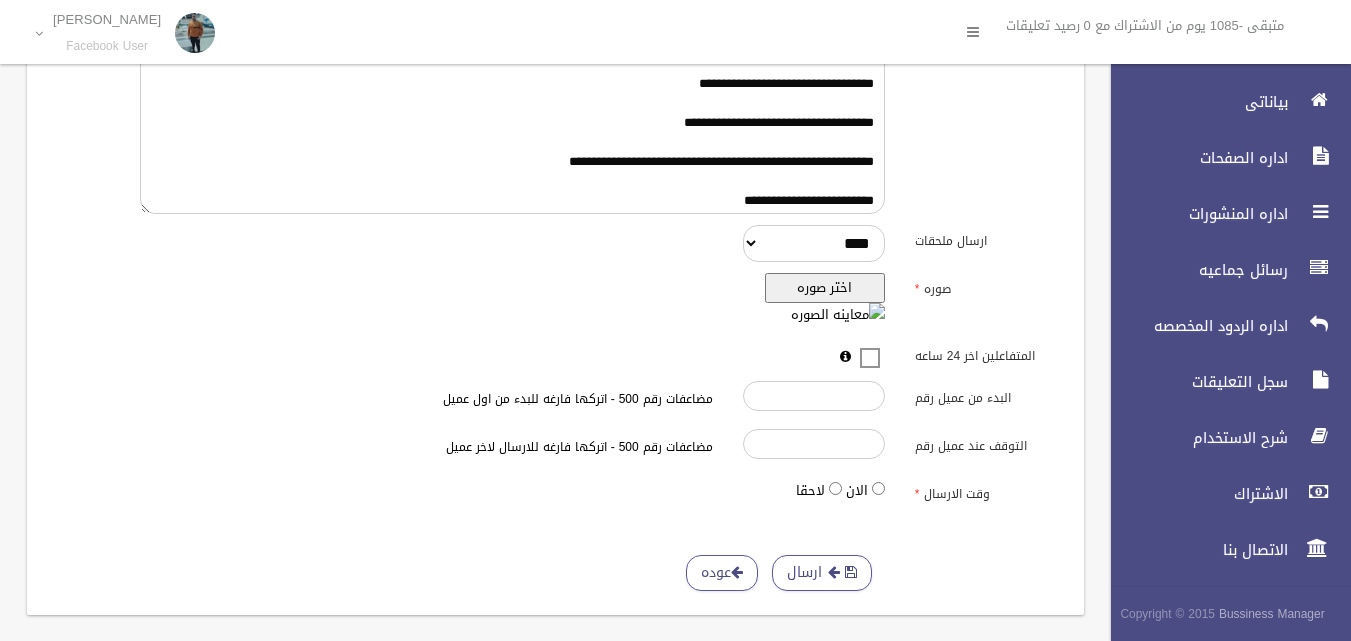 click on "اختر صوره" at bounding box center (825, 288) 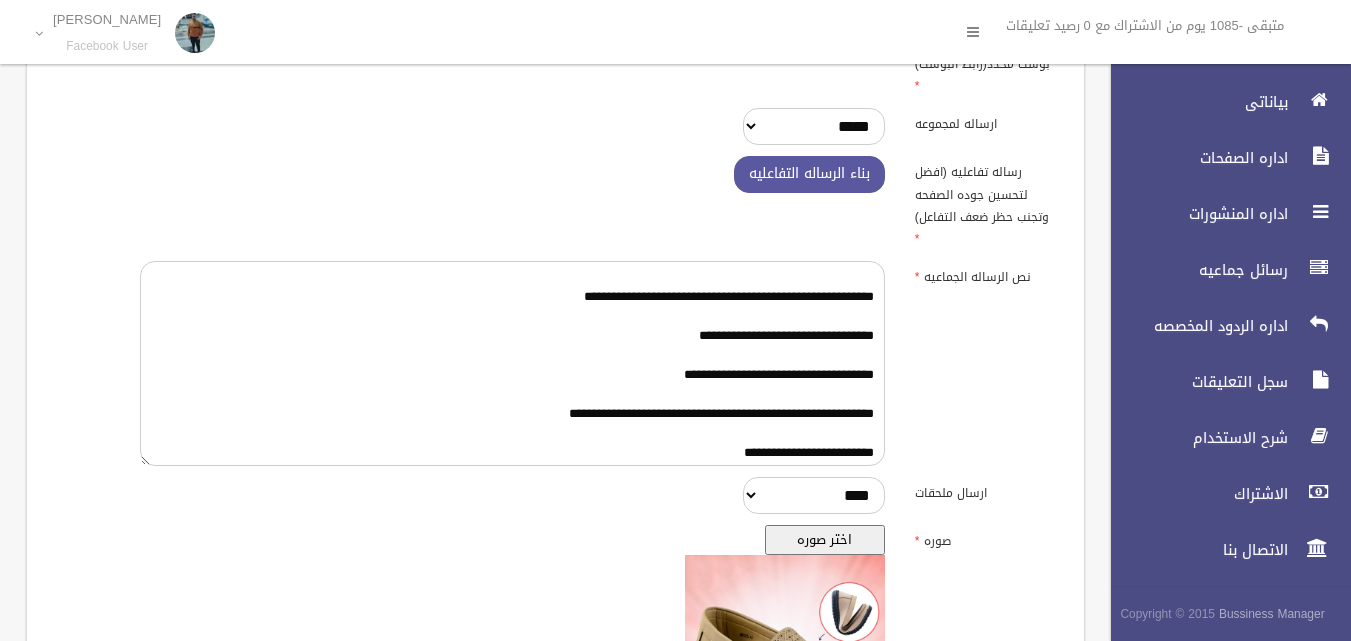 scroll, scrollTop: 0, scrollLeft: 0, axis: both 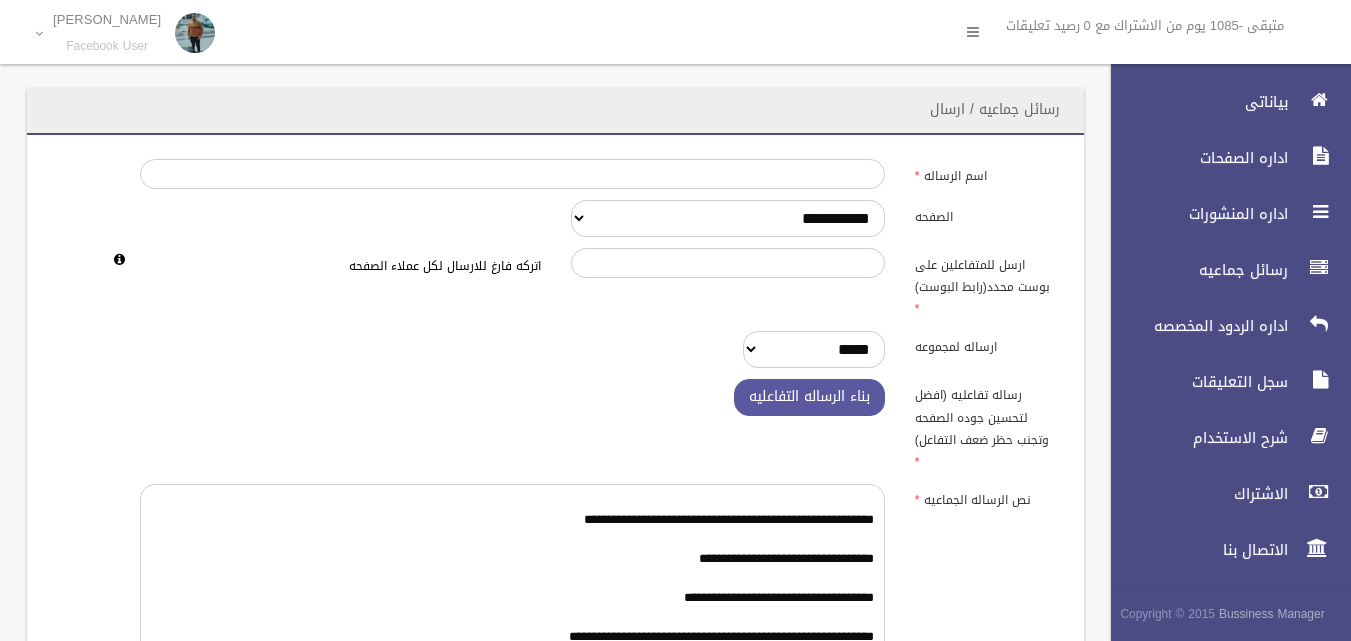 click on "**********" at bounding box center [555, 700] 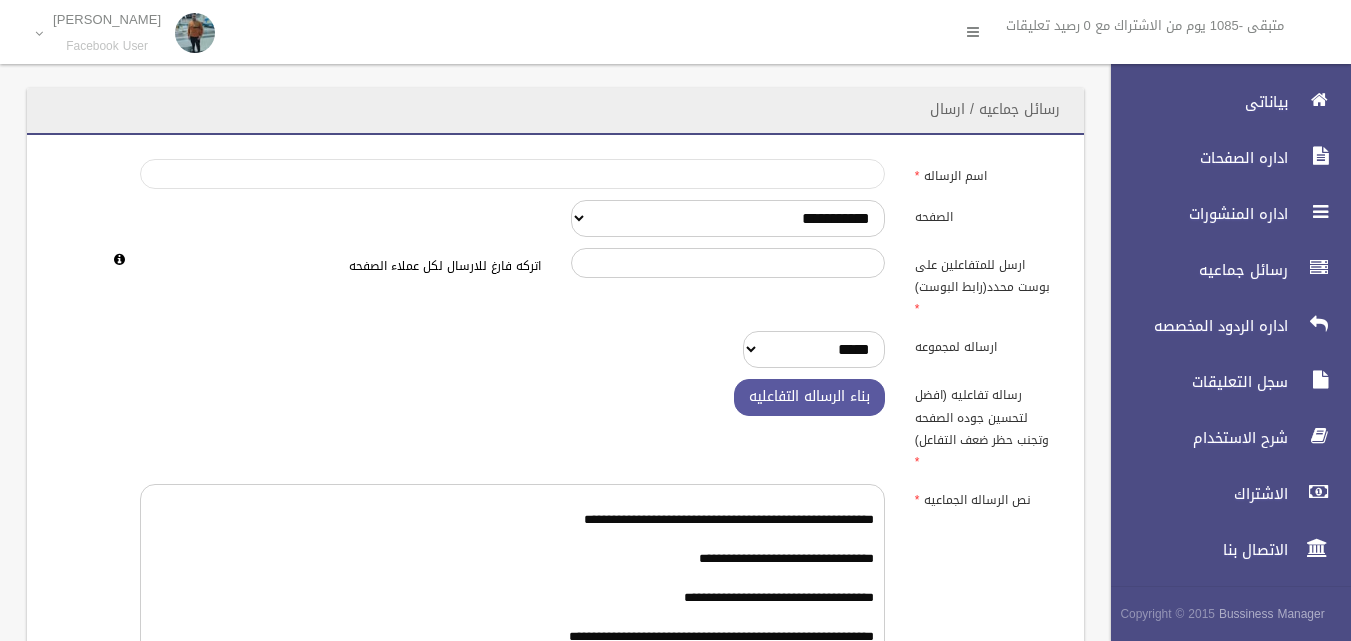 click on "اسم الرساله" at bounding box center (512, 174) 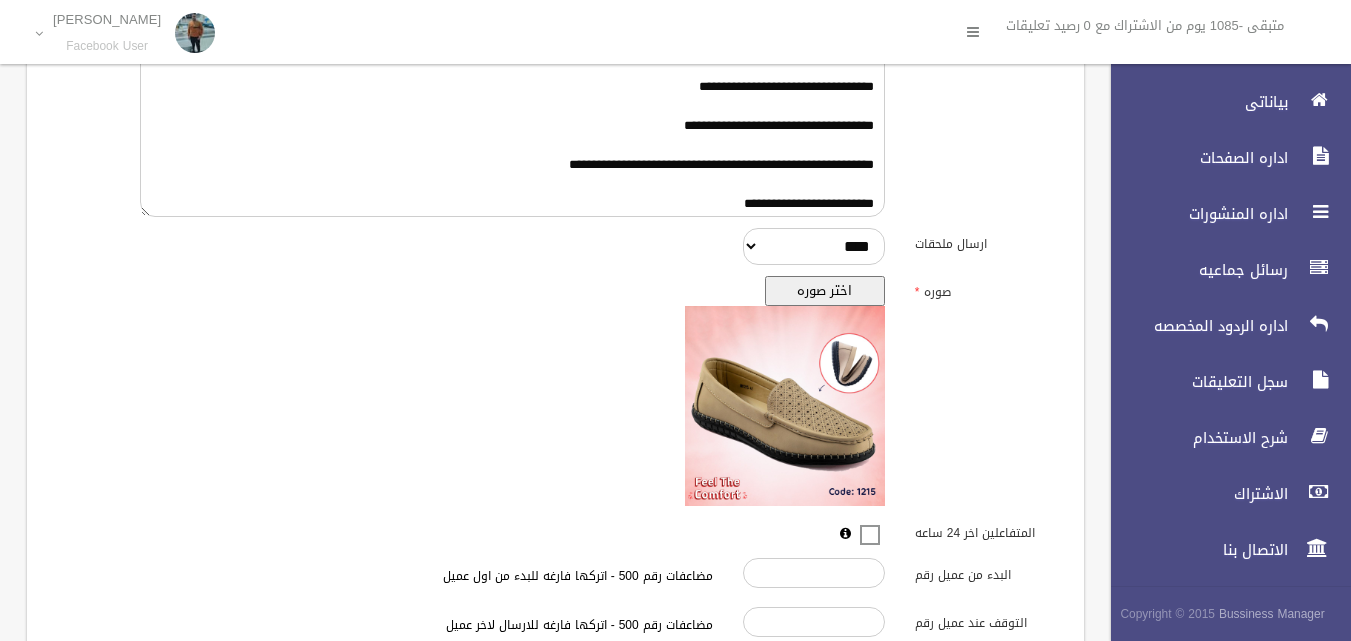 scroll, scrollTop: 650, scrollLeft: 0, axis: vertical 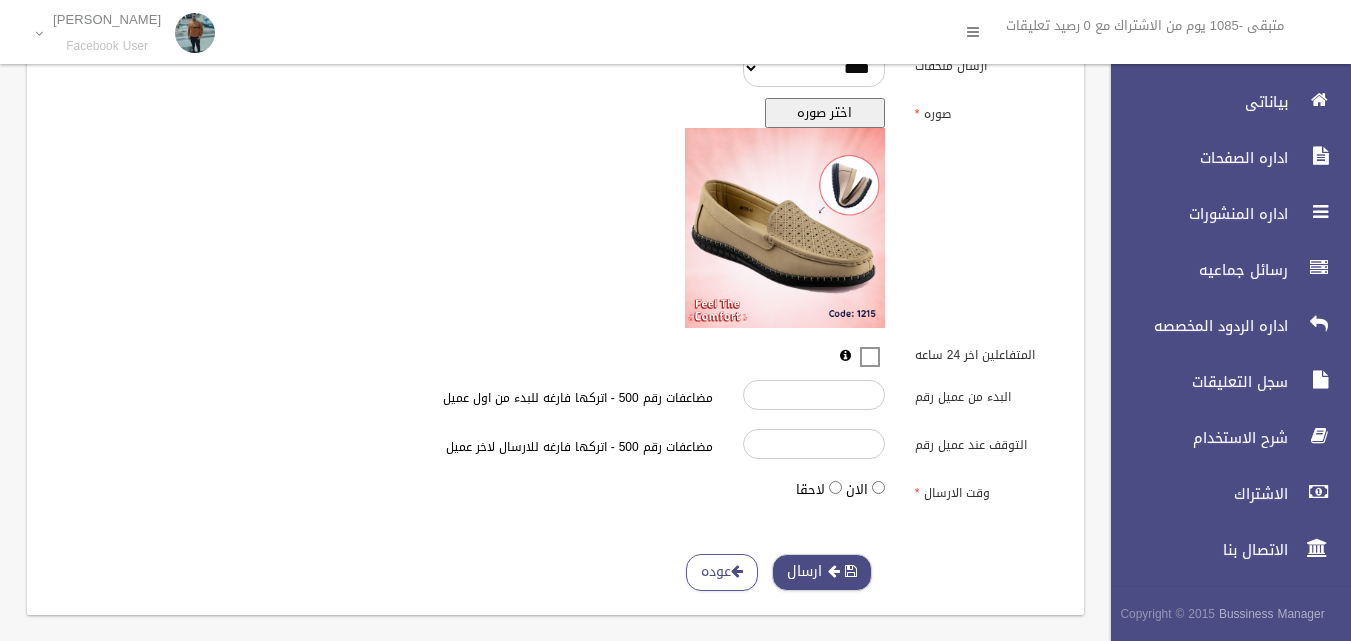 type on "*********" 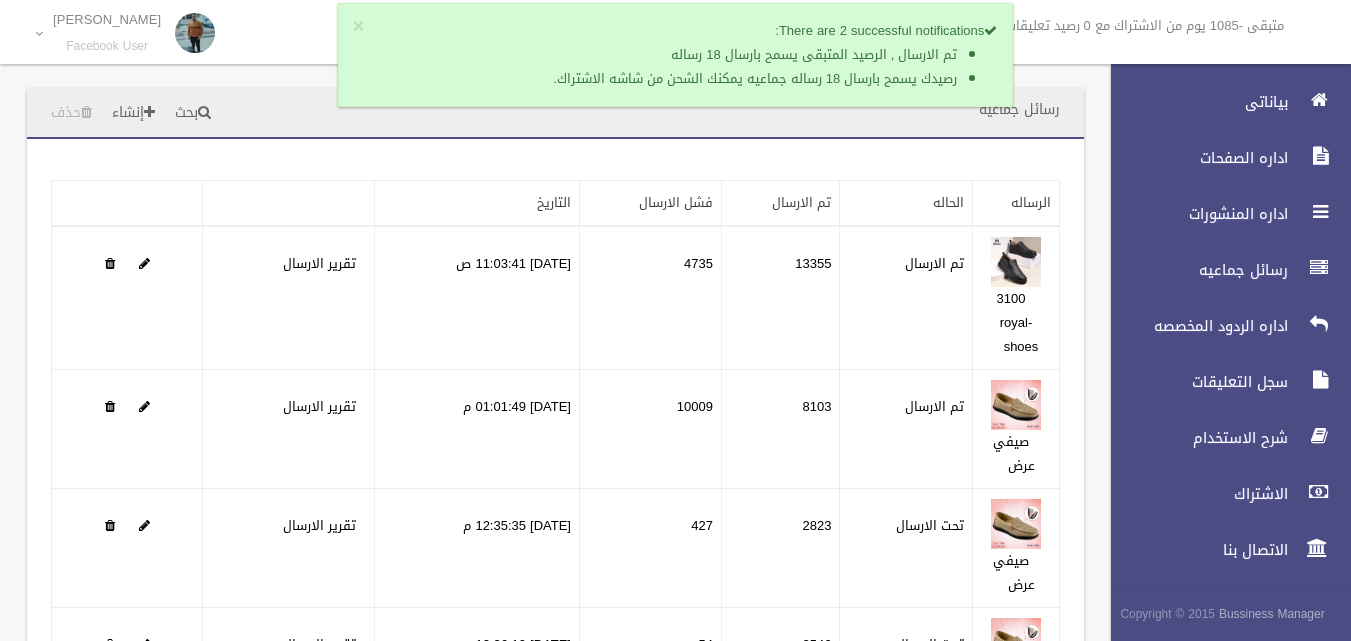 scroll, scrollTop: 0, scrollLeft: 0, axis: both 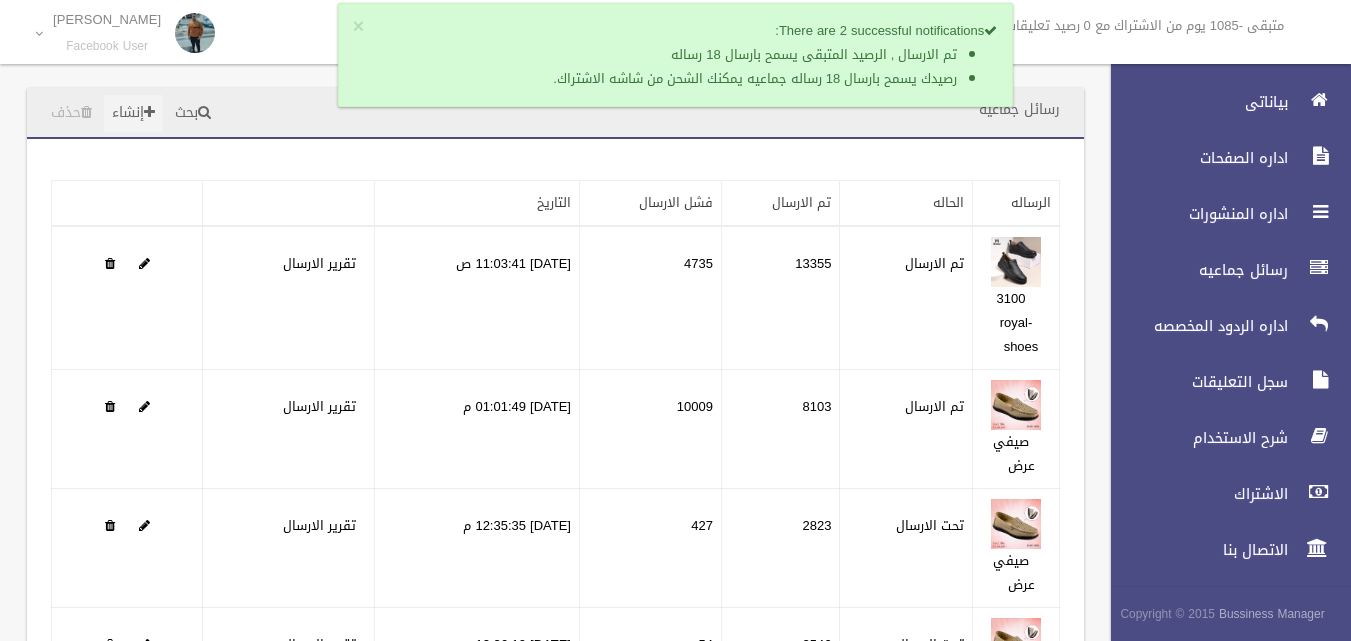 click on "إنشاء" at bounding box center (133, 113) 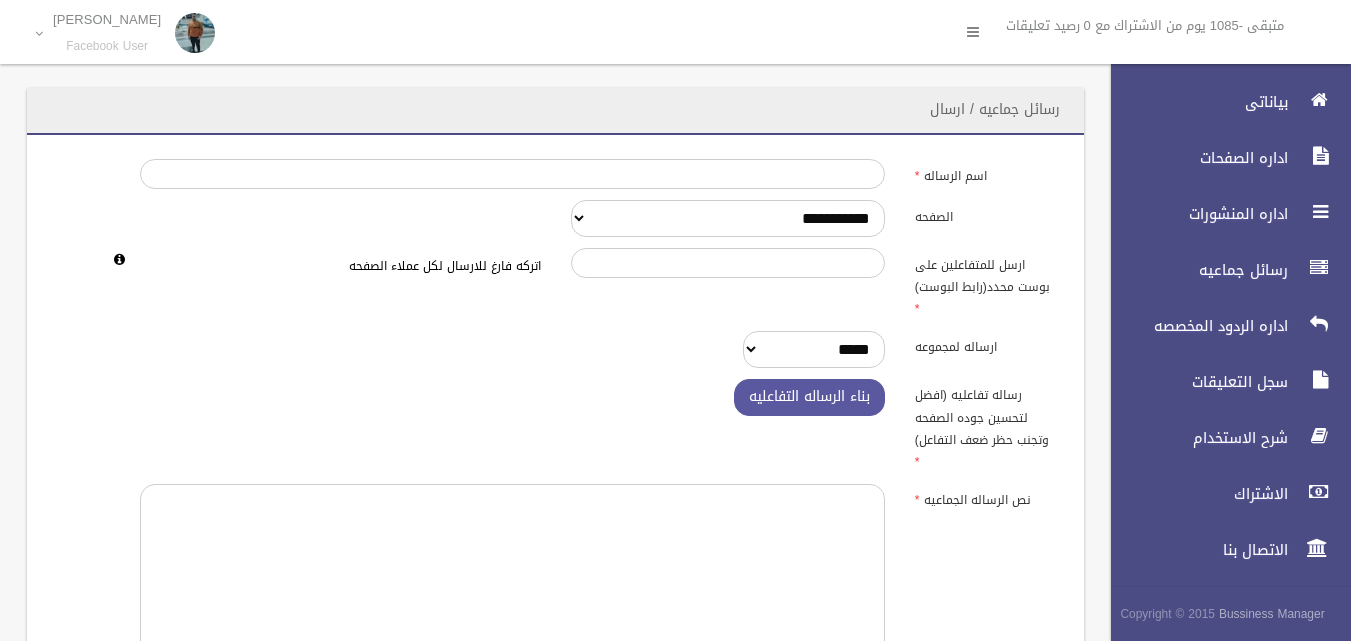 scroll, scrollTop: 0, scrollLeft: 0, axis: both 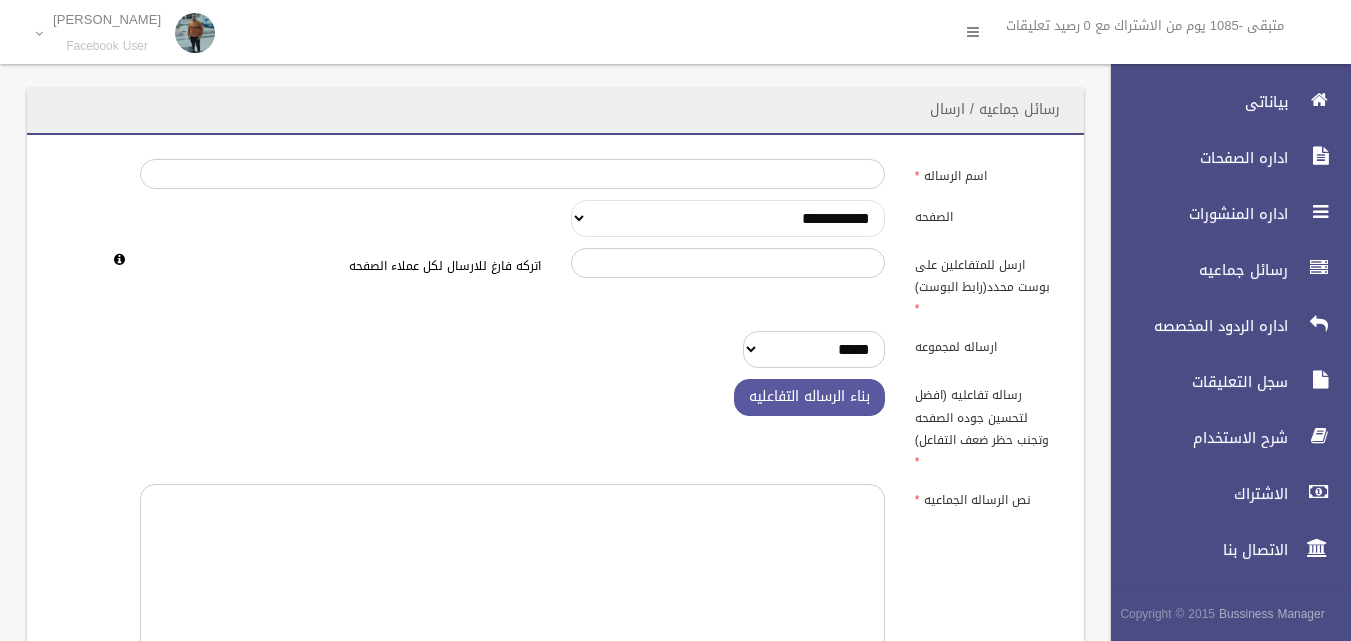 drag, startPoint x: 820, startPoint y: 221, endPoint x: 820, endPoint y: 234, distance: 13 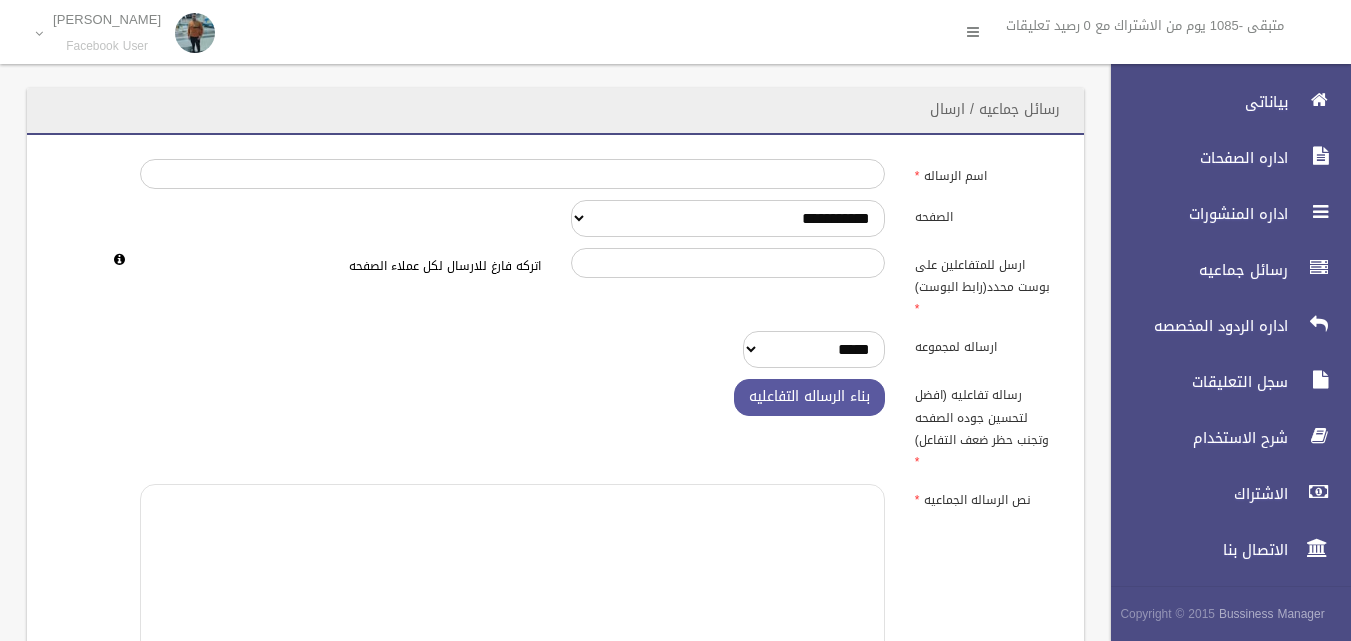 click at bounding box center [512, 586] 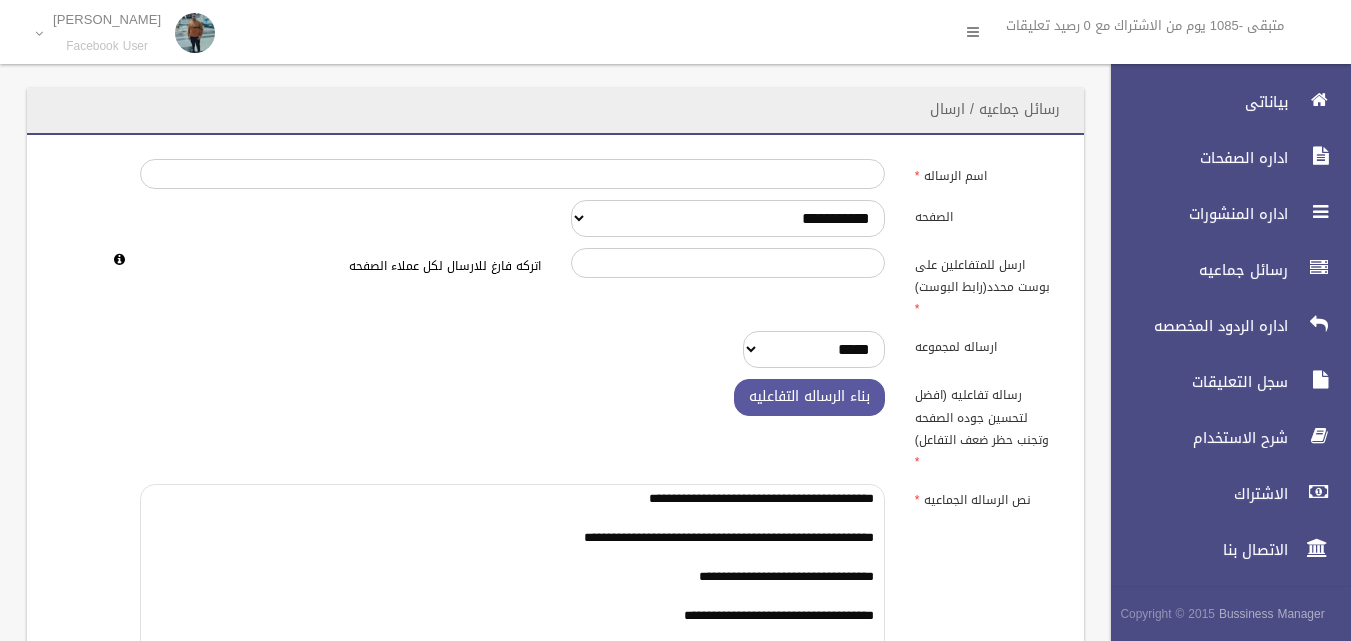 scroll, scrollTop: 25, scrollLeft: 0, axis: vertical 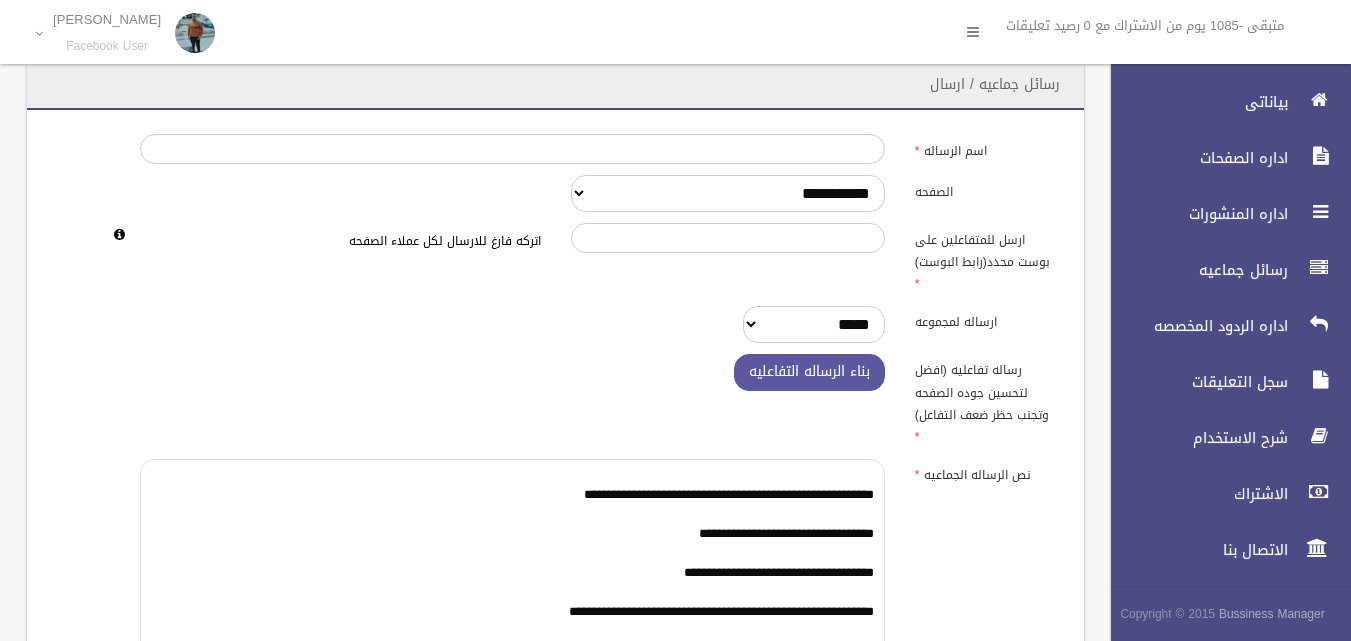 type on "**********" 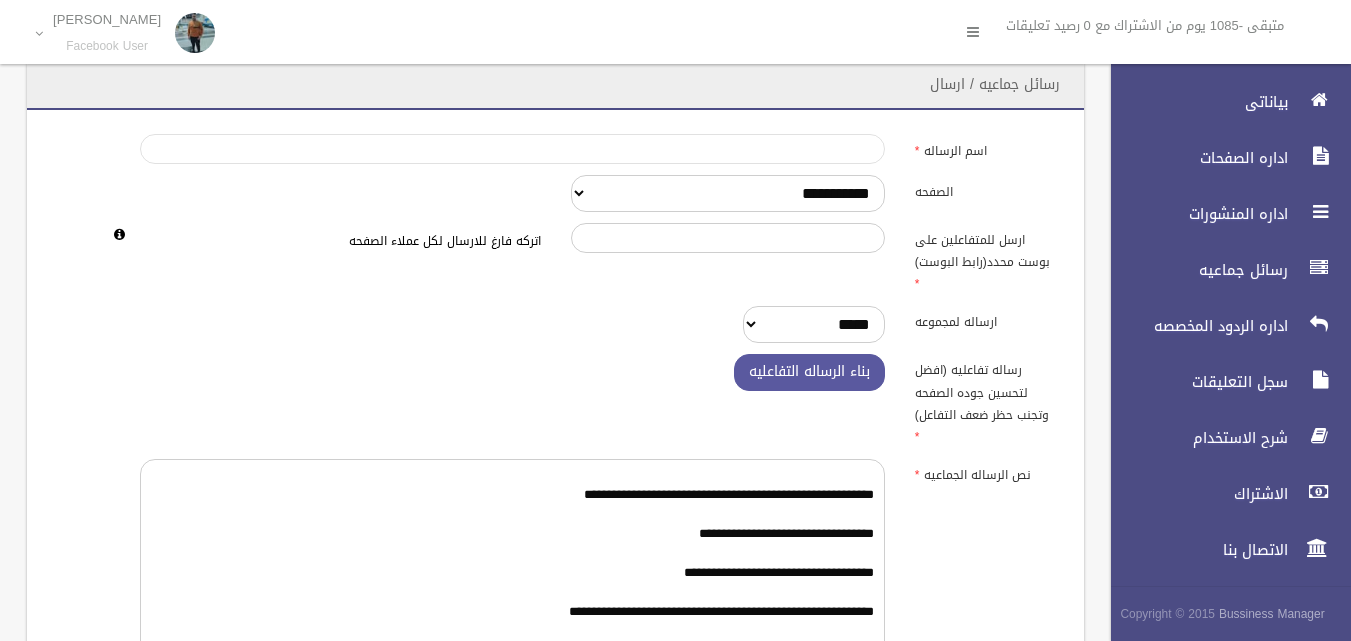 click on "اسم الرساله" at bounding box center [512, 149] 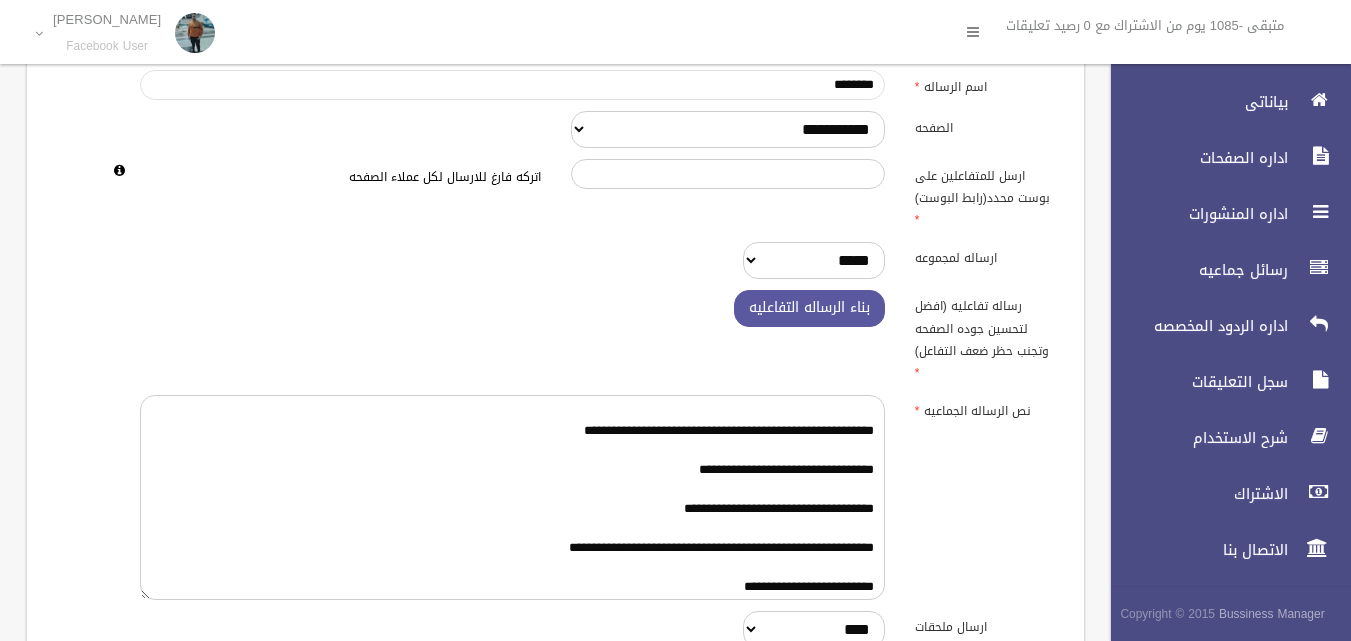 scroll, scrollTop: 475, scrollLeft: 0, axis: vertical 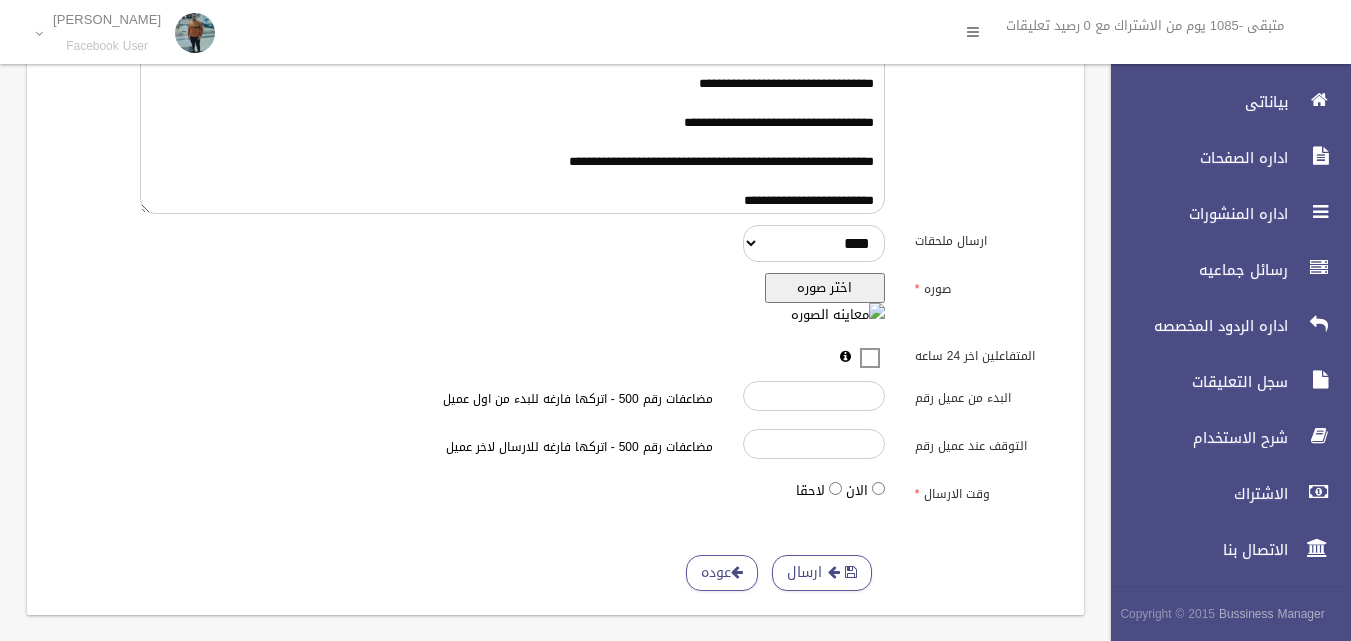 type on "********" 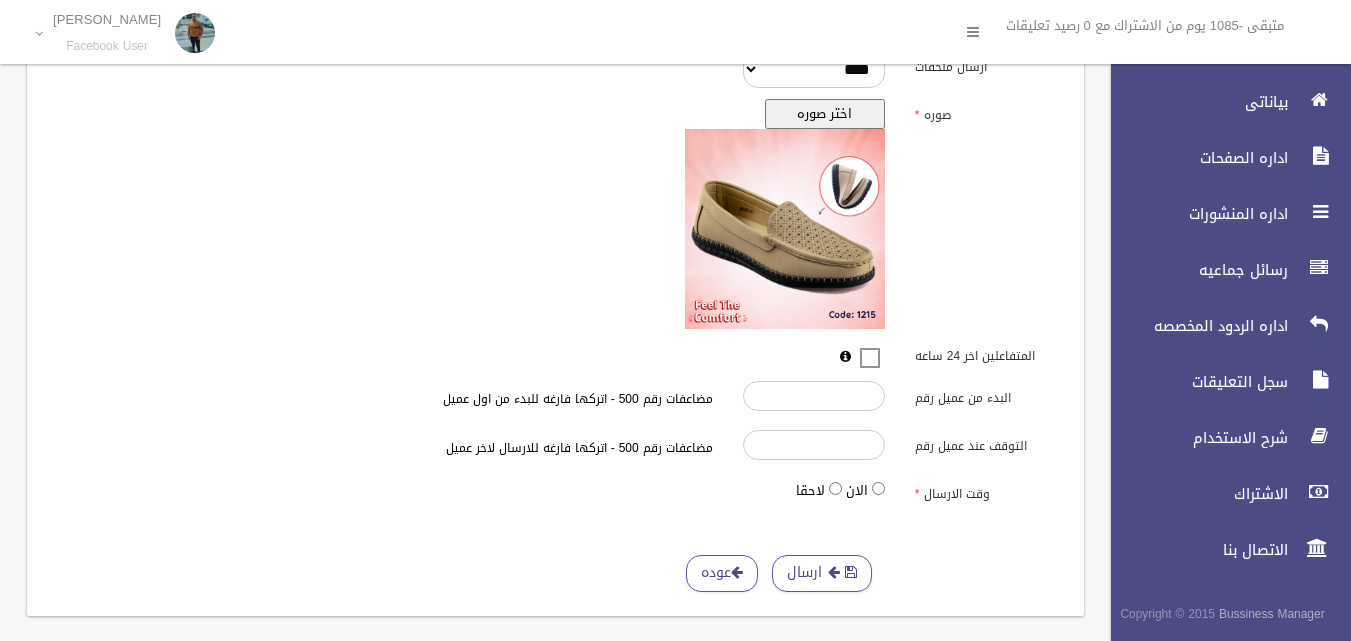 scroll, scrollTop: 650, scrollLeft: 0, axis: vertical 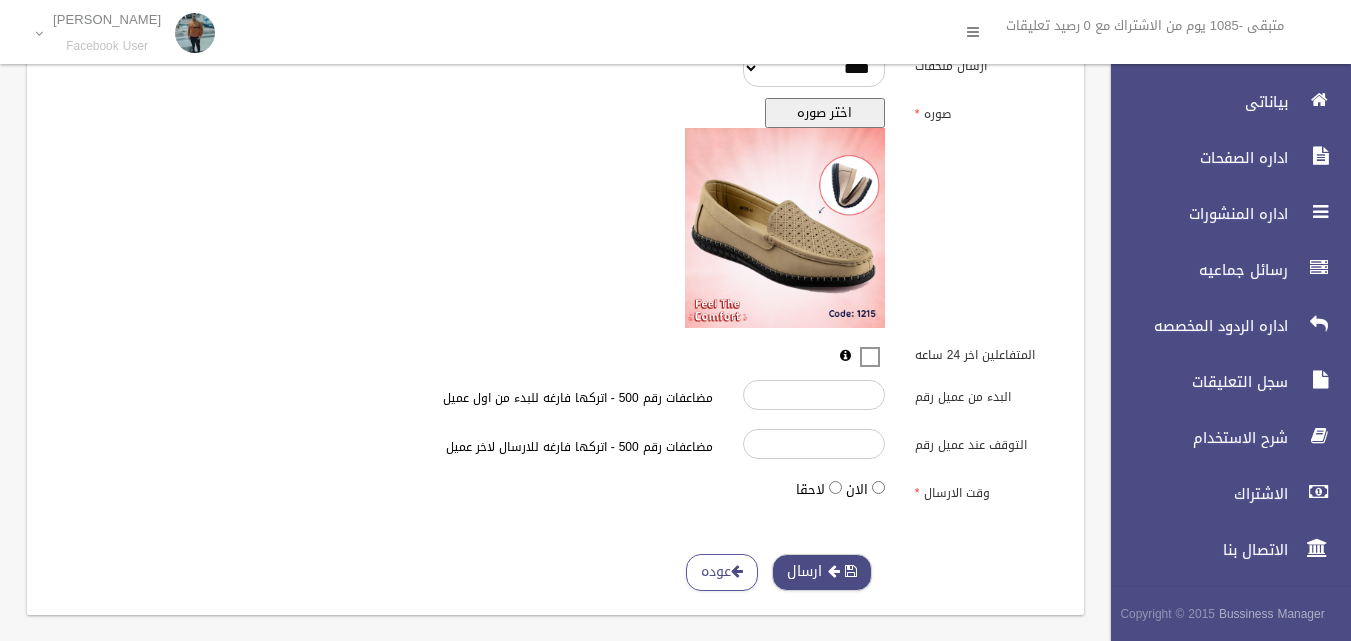 click at bounding box center [834, 571] 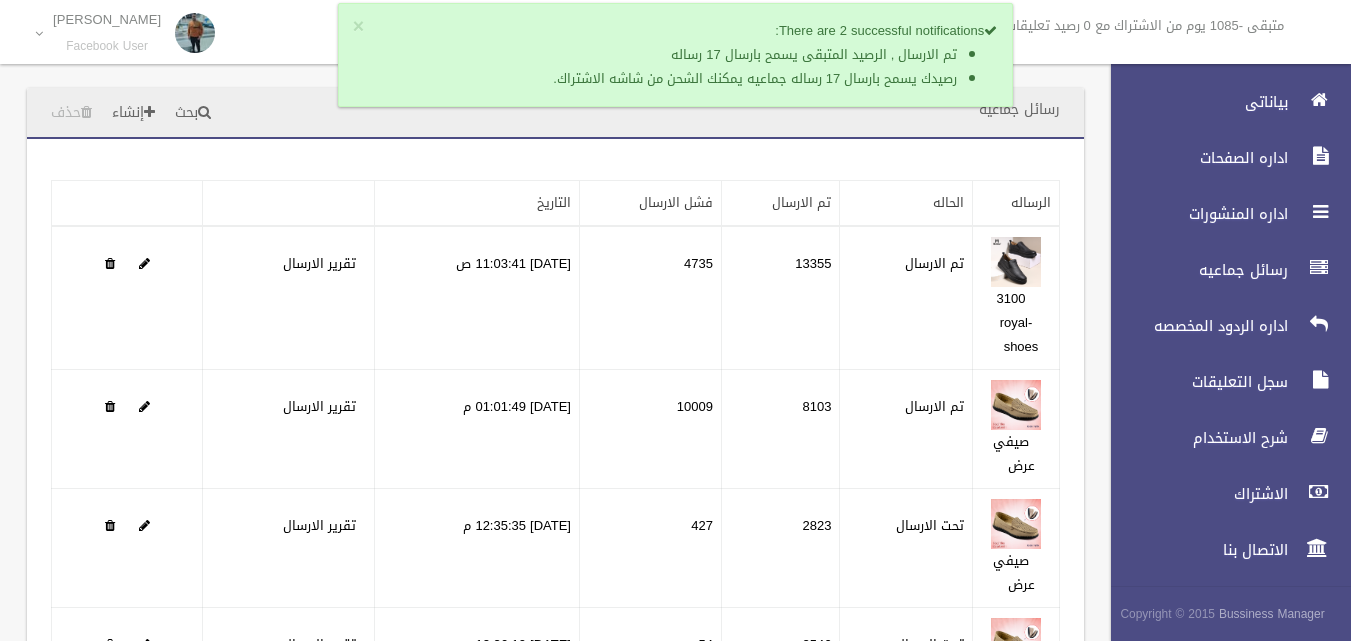 scroll, scrollTop: 0, scrollLeft: 0, axis: both 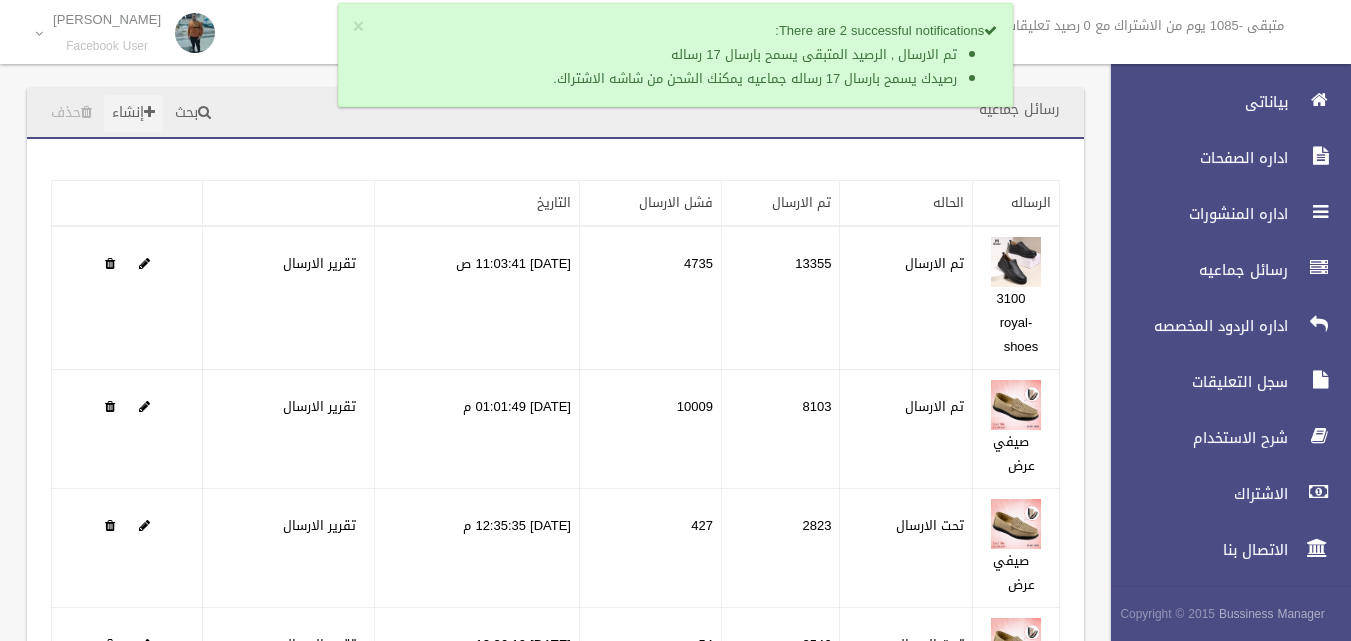 click on "إنشاء" at bounding box center (133, 113) 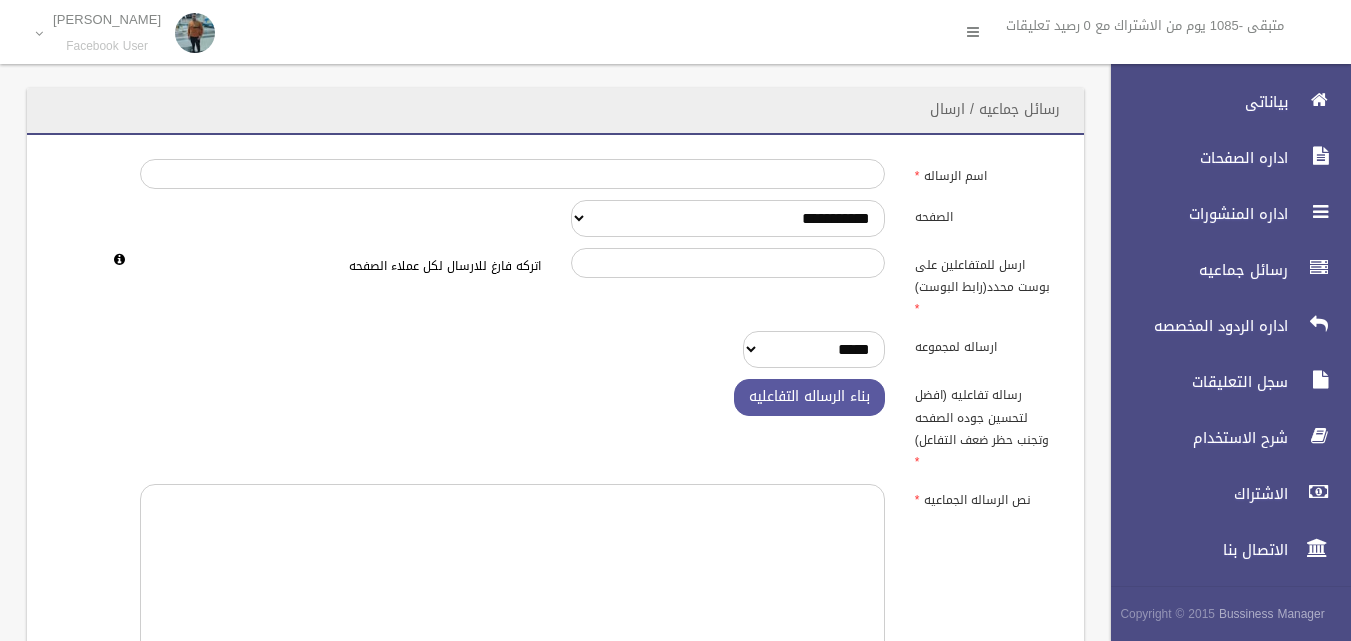 scroll, scrollTop: 0, scrollLeft: 0, axis: both 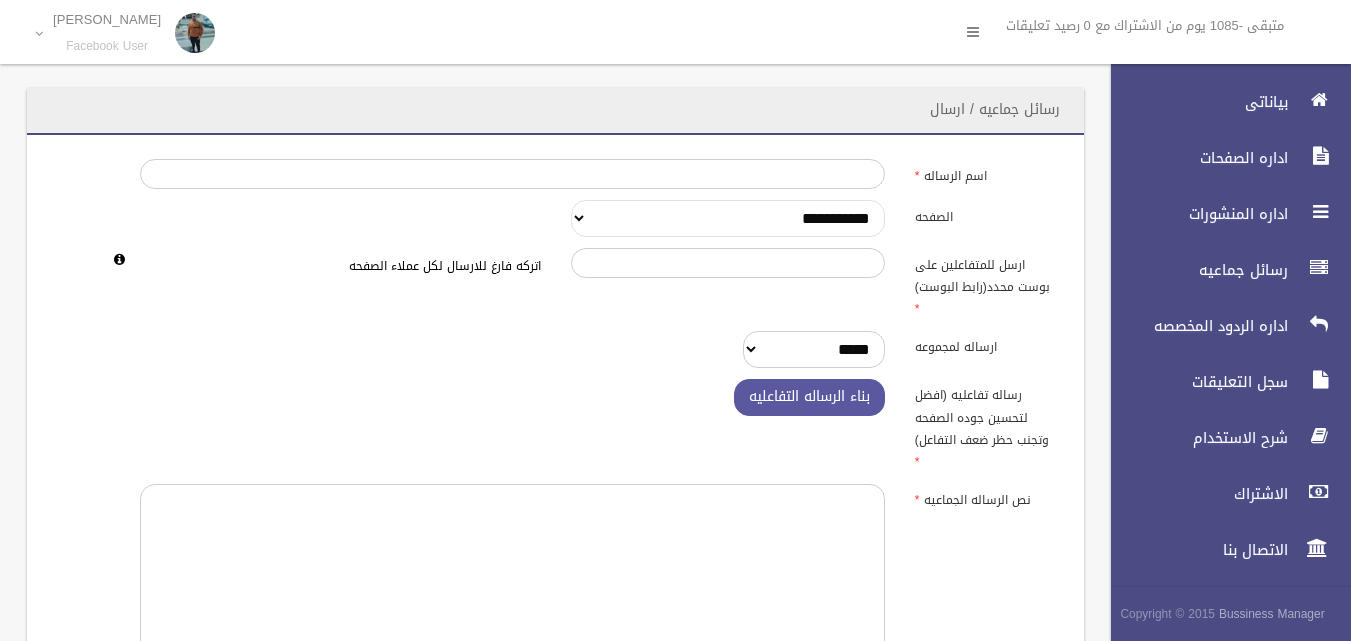 click on "**********" at bounding box center [728, 218] 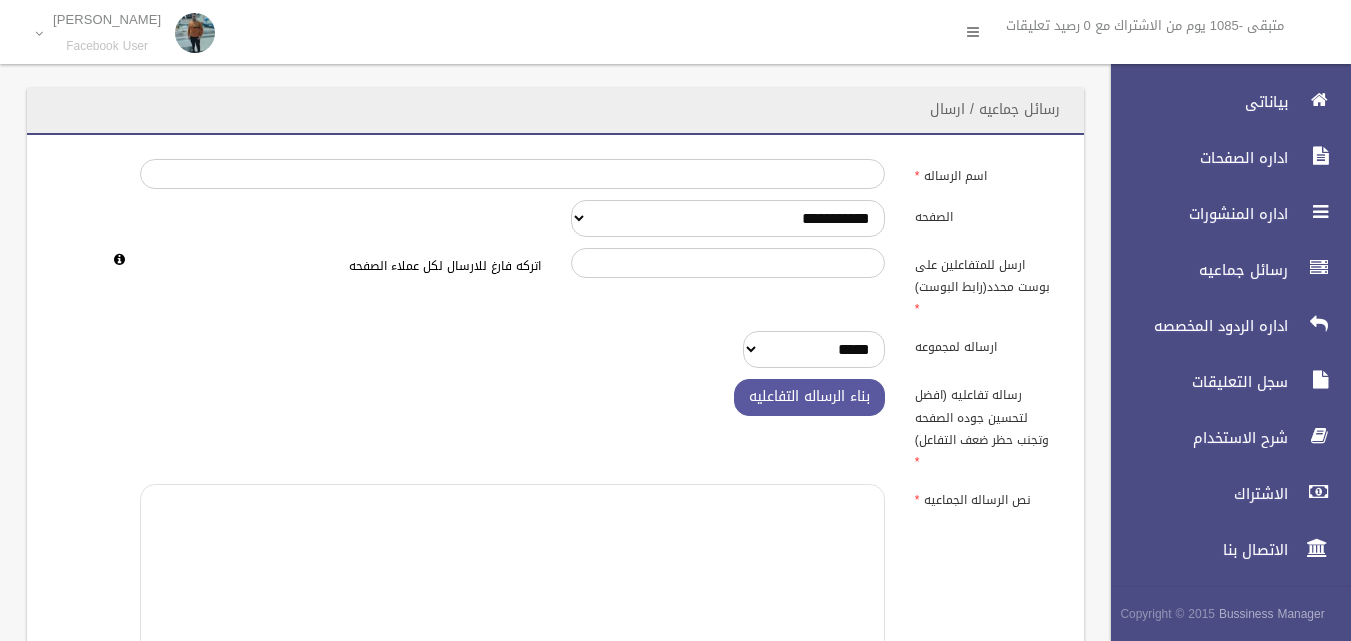 click at bounding box center (512, 586) 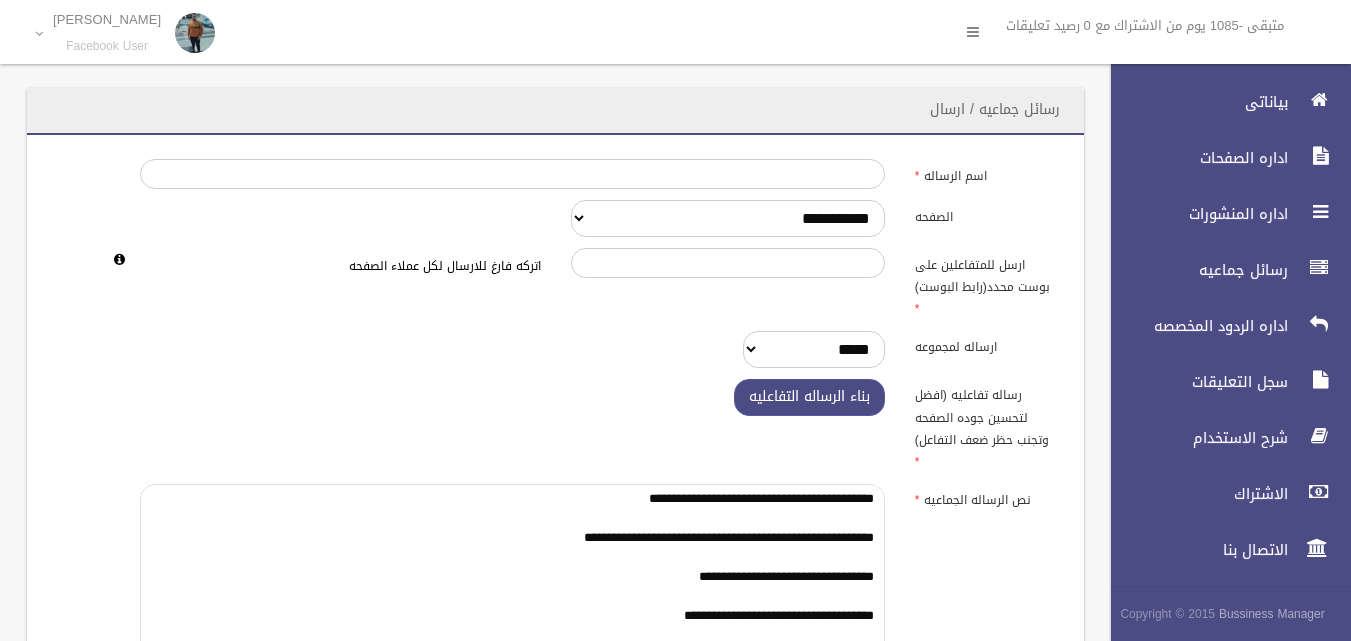 scroll, scrollTop: 25, scrollLeft: 0, axis: vertical 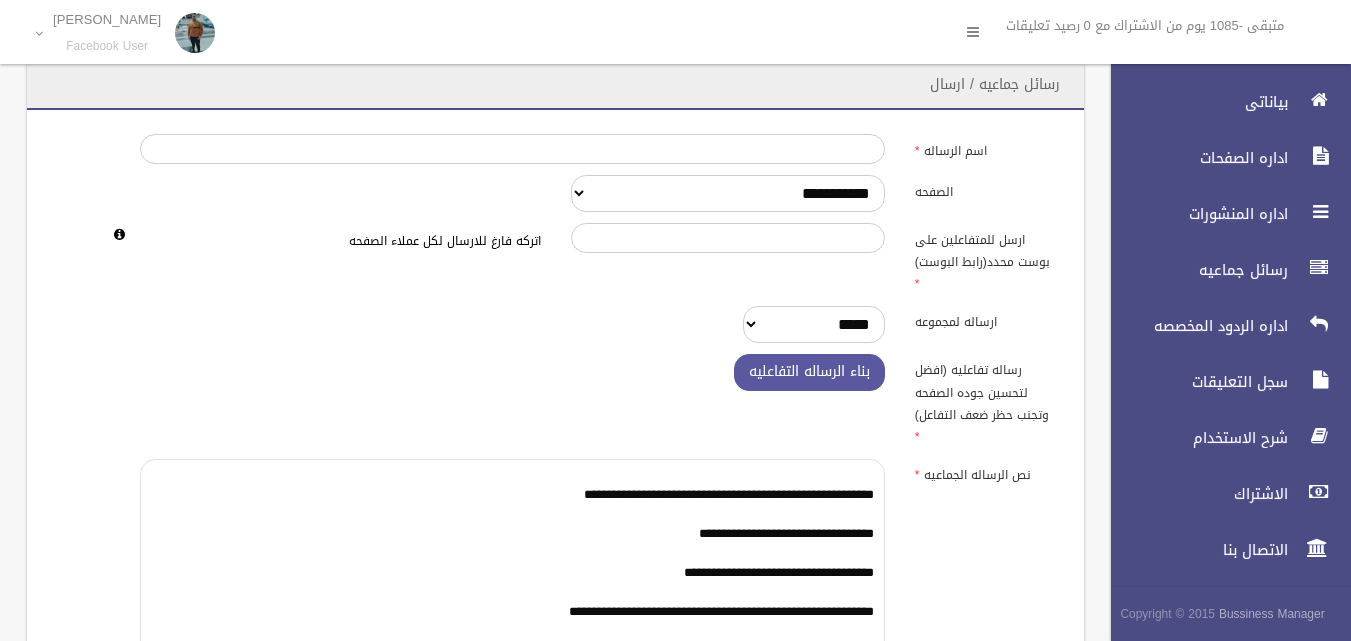 type on "**********" 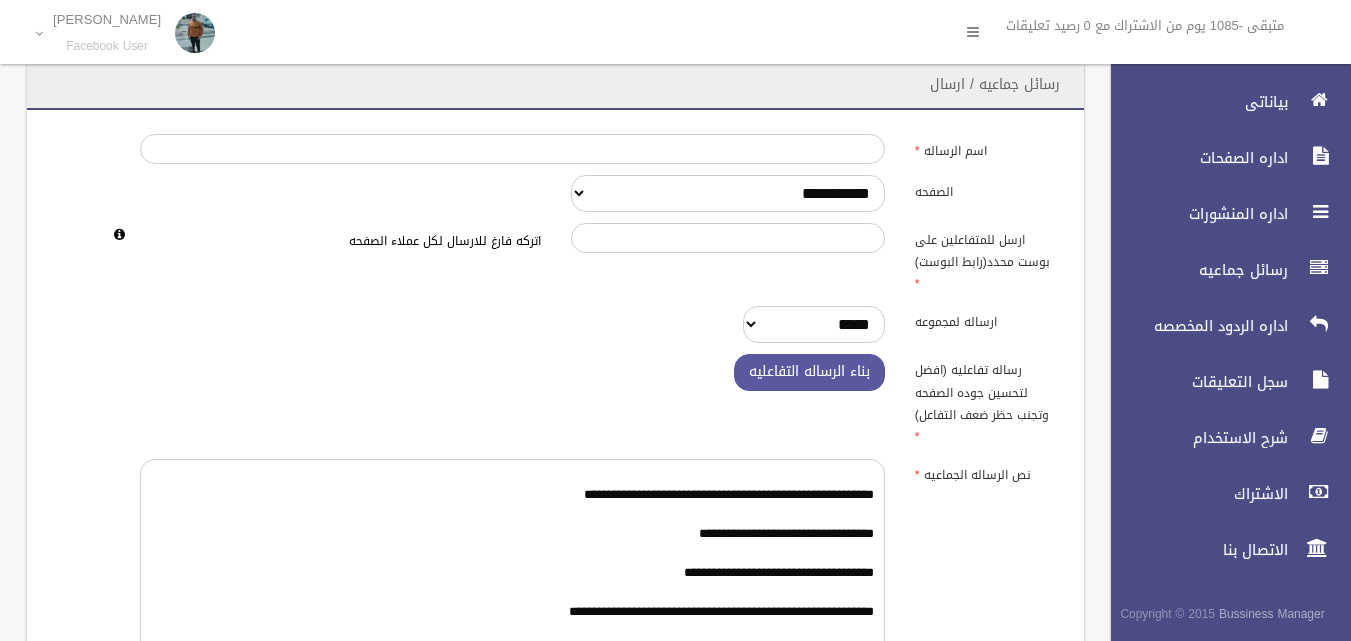 click on "**********" at bounding box center (555, 552) 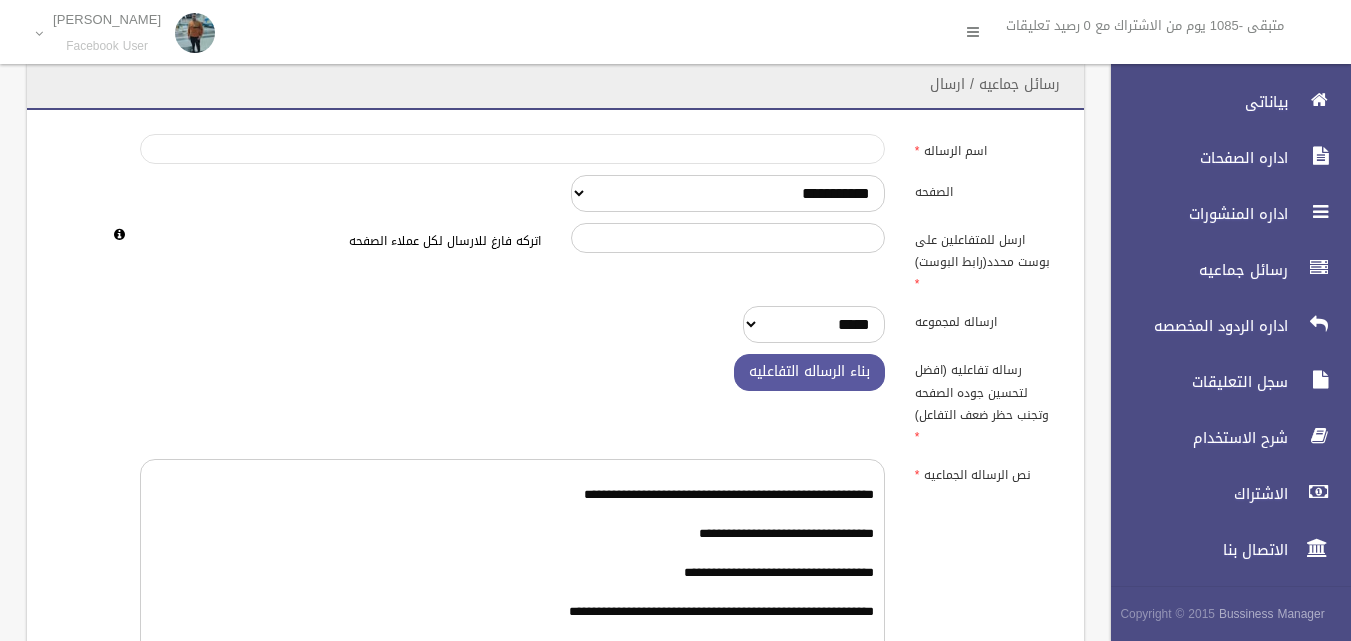 click on "اسم الرساله" at bounding box center (512, 149) 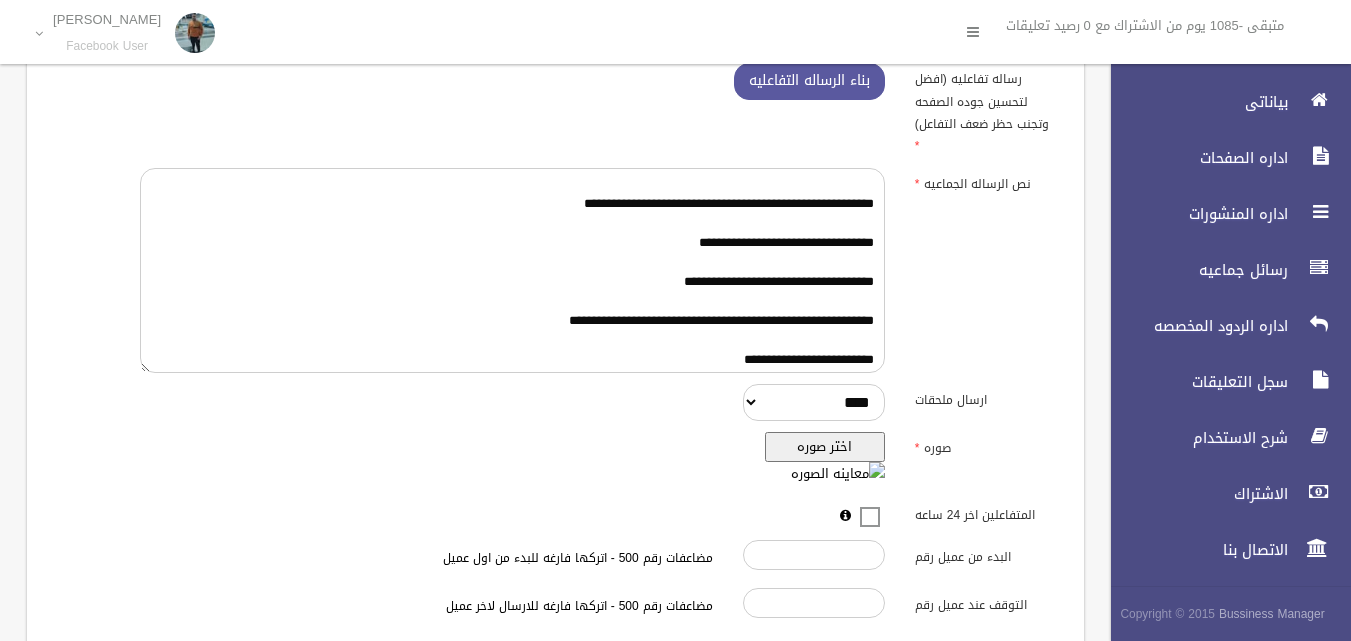 scroll, scrollTop: 325, scrollLeft: 0, axis: vertical 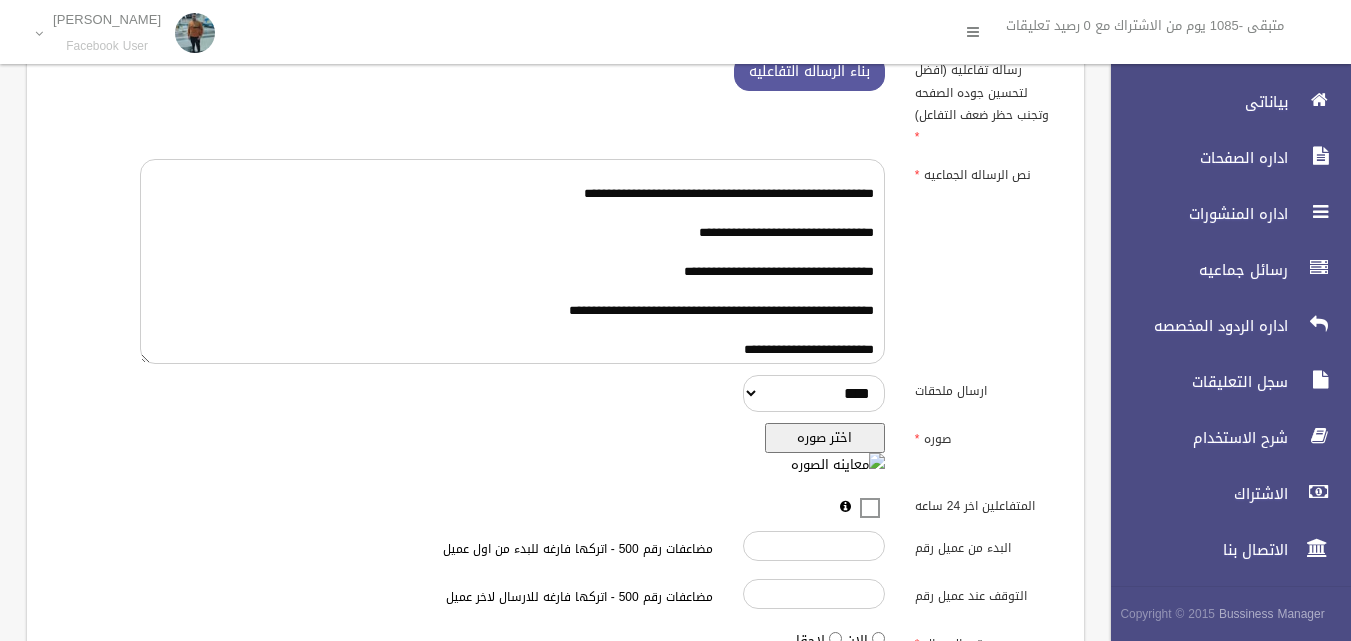 type on "********" 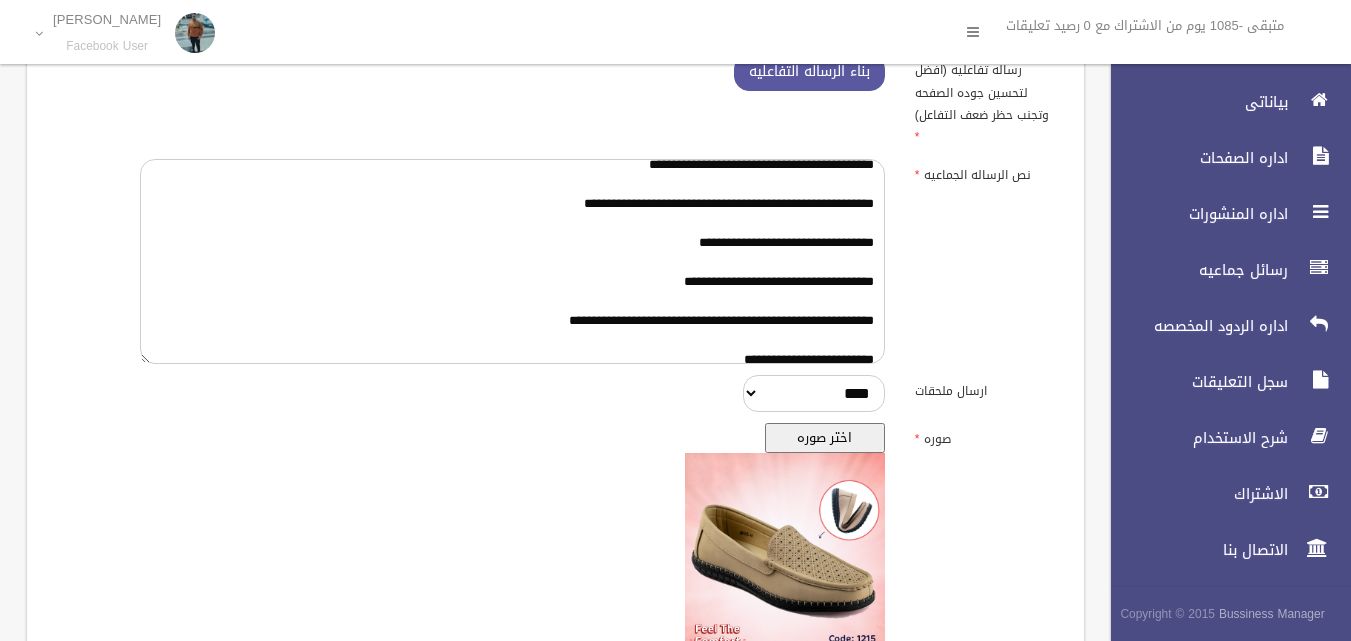 scroll, scrollTop: 0, scrollLeft: 0, axis: both 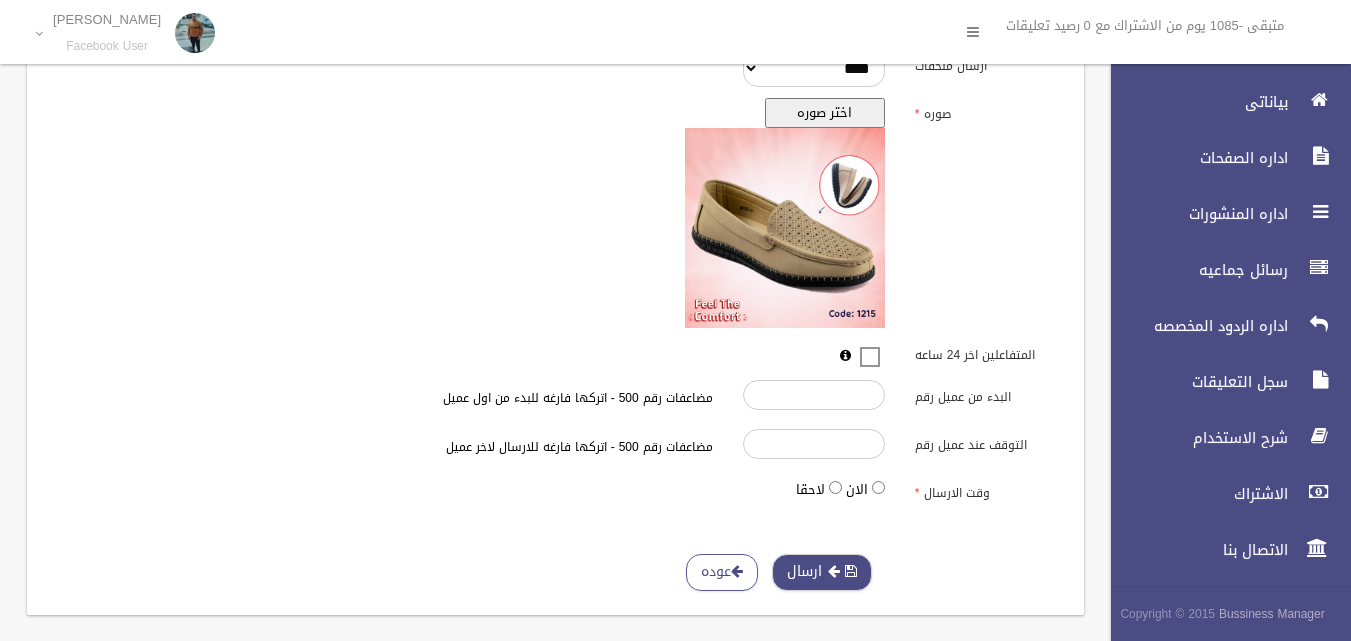 click at bounding box center [834, 571] 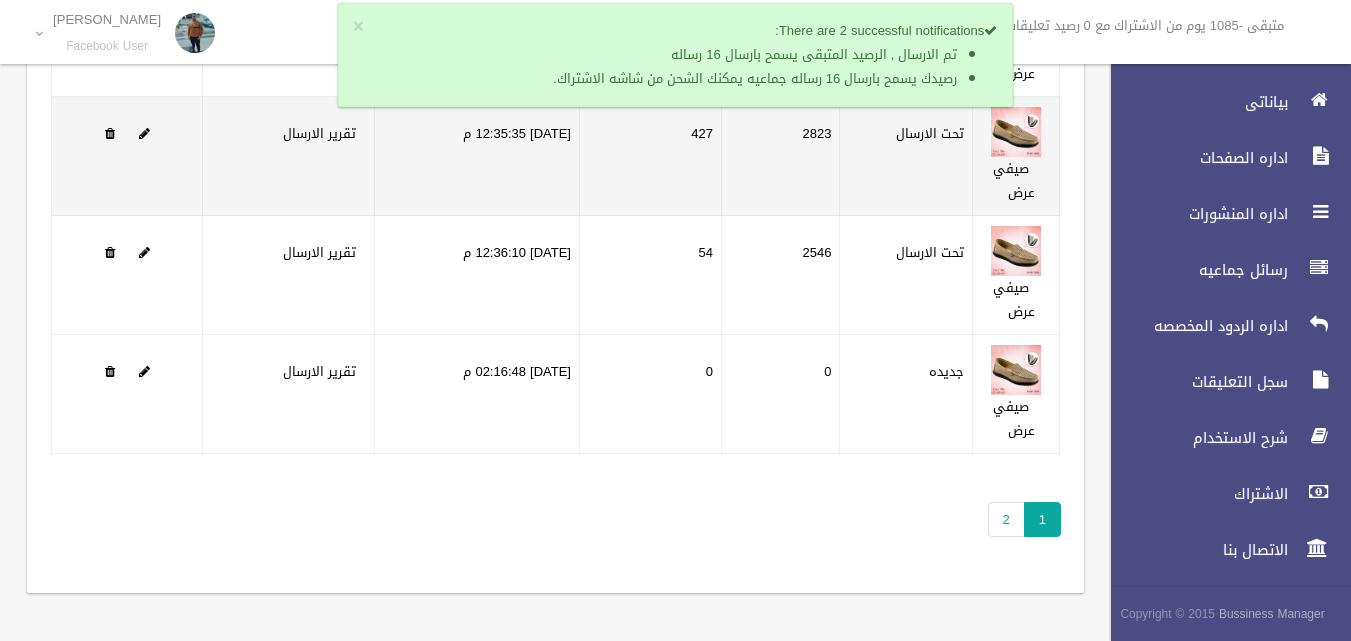 scroll, scrollTop: 0, scrollLeft: 0, axis: both 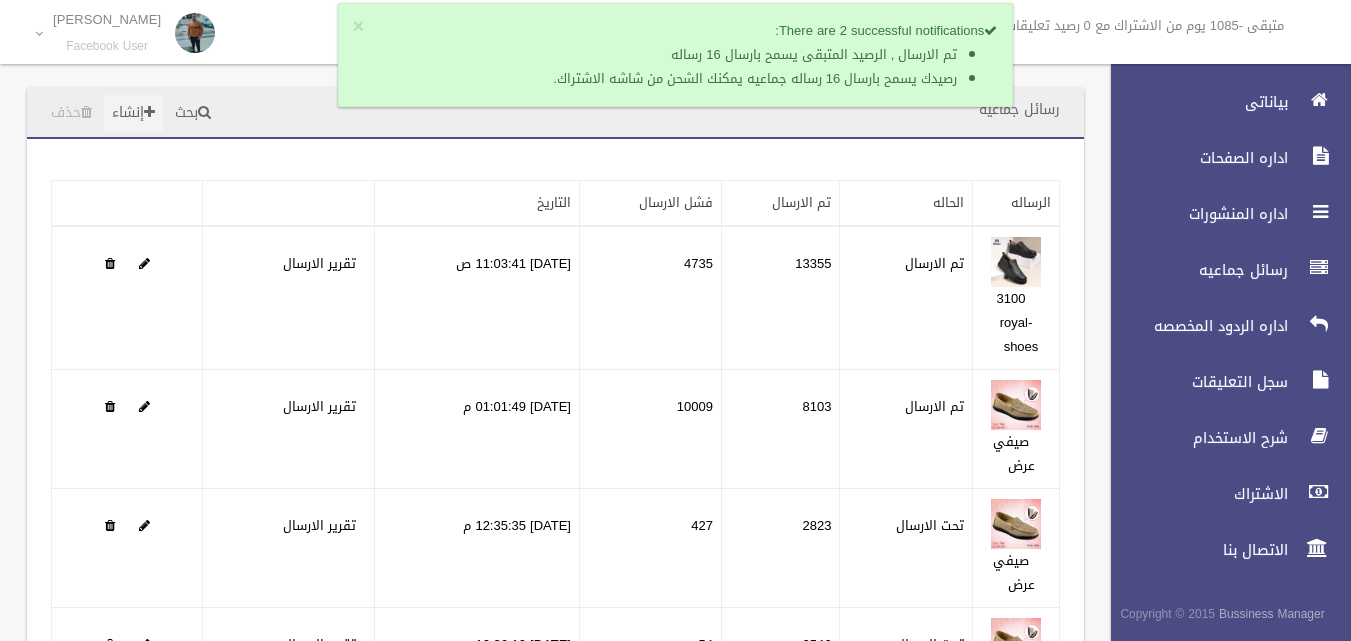 click on "إنشاء" at bounding box center (133, 113) 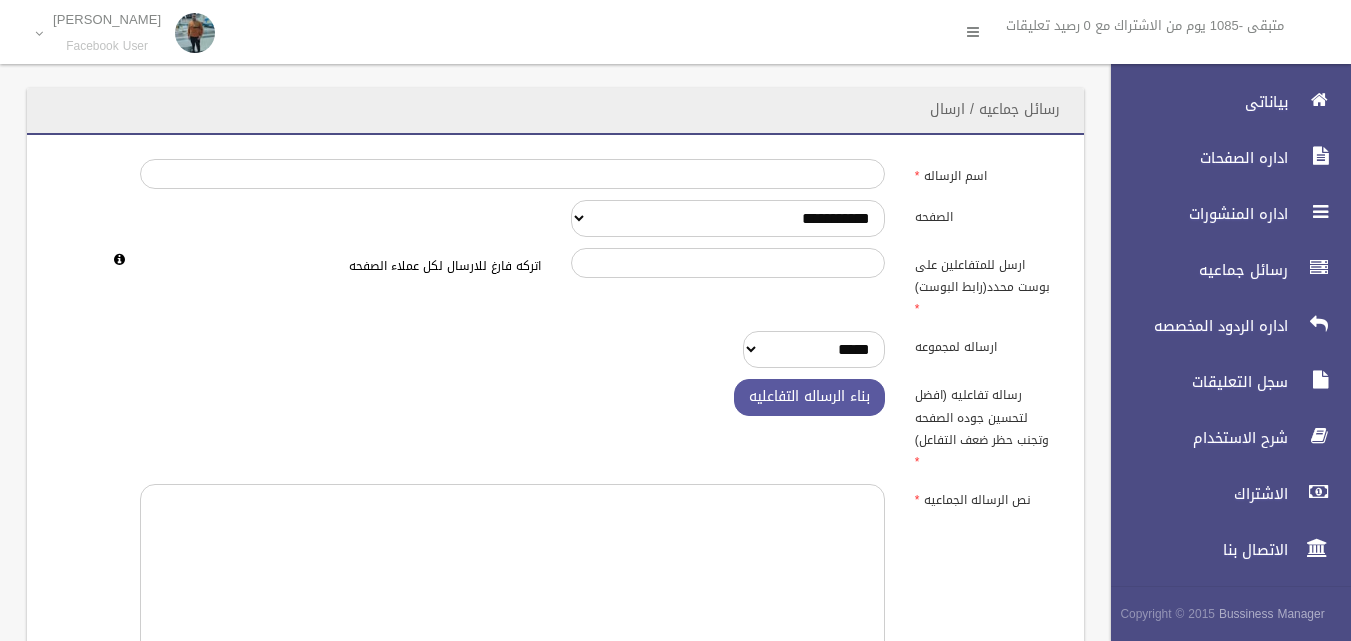 scroll, scrollTop: 0, scrollLeft: 0, axis: both 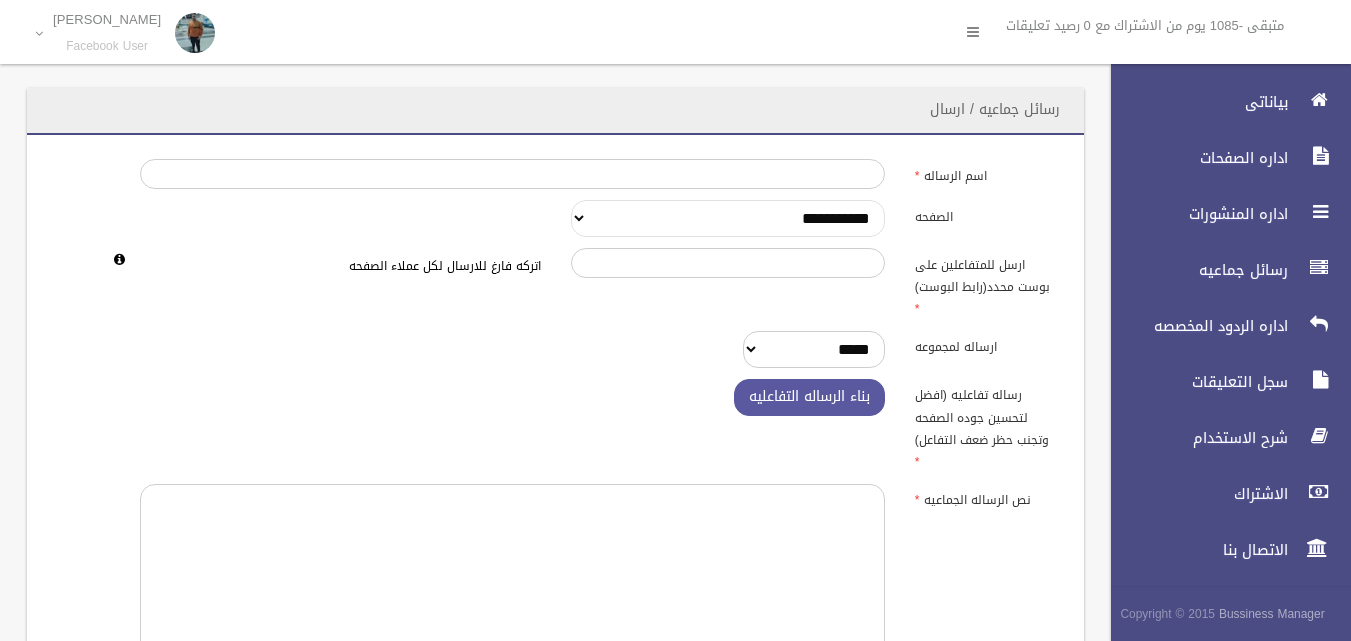 drag, startPoint x: 814, startPoint y: 211, endPoint x: 816, endPoint y: 230, distance: 19.104973 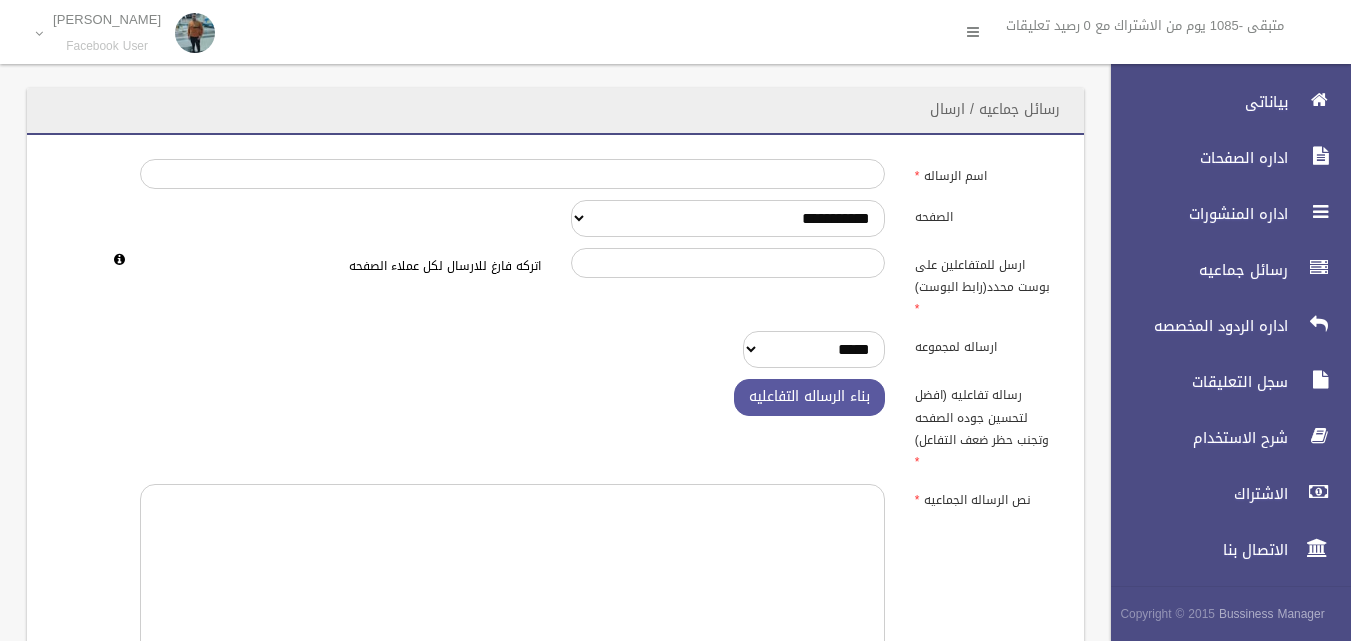 click on "الصفحه" at bounding box center (986, 214) 